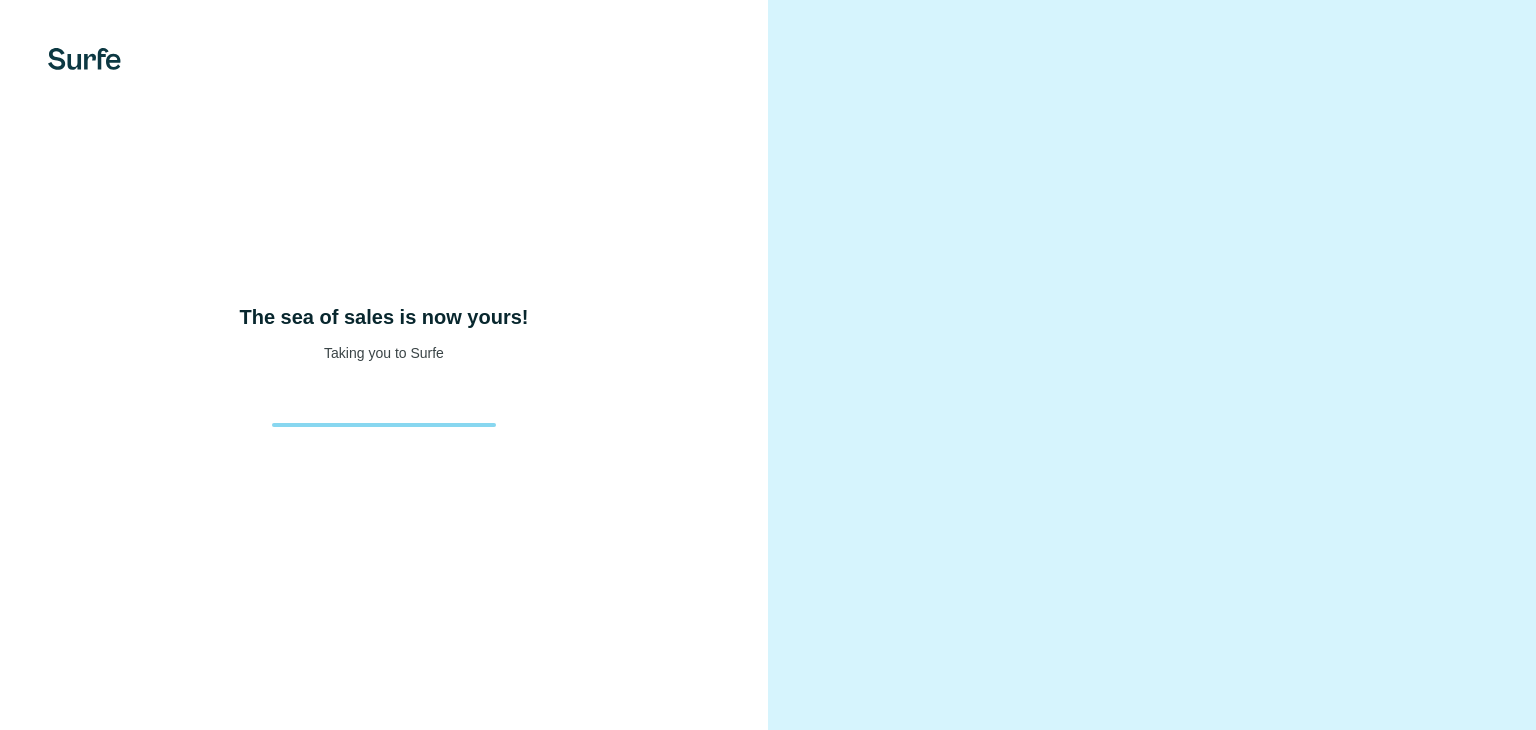 scroll, scrollTop: 0, scrollLeft: 0, axis: both 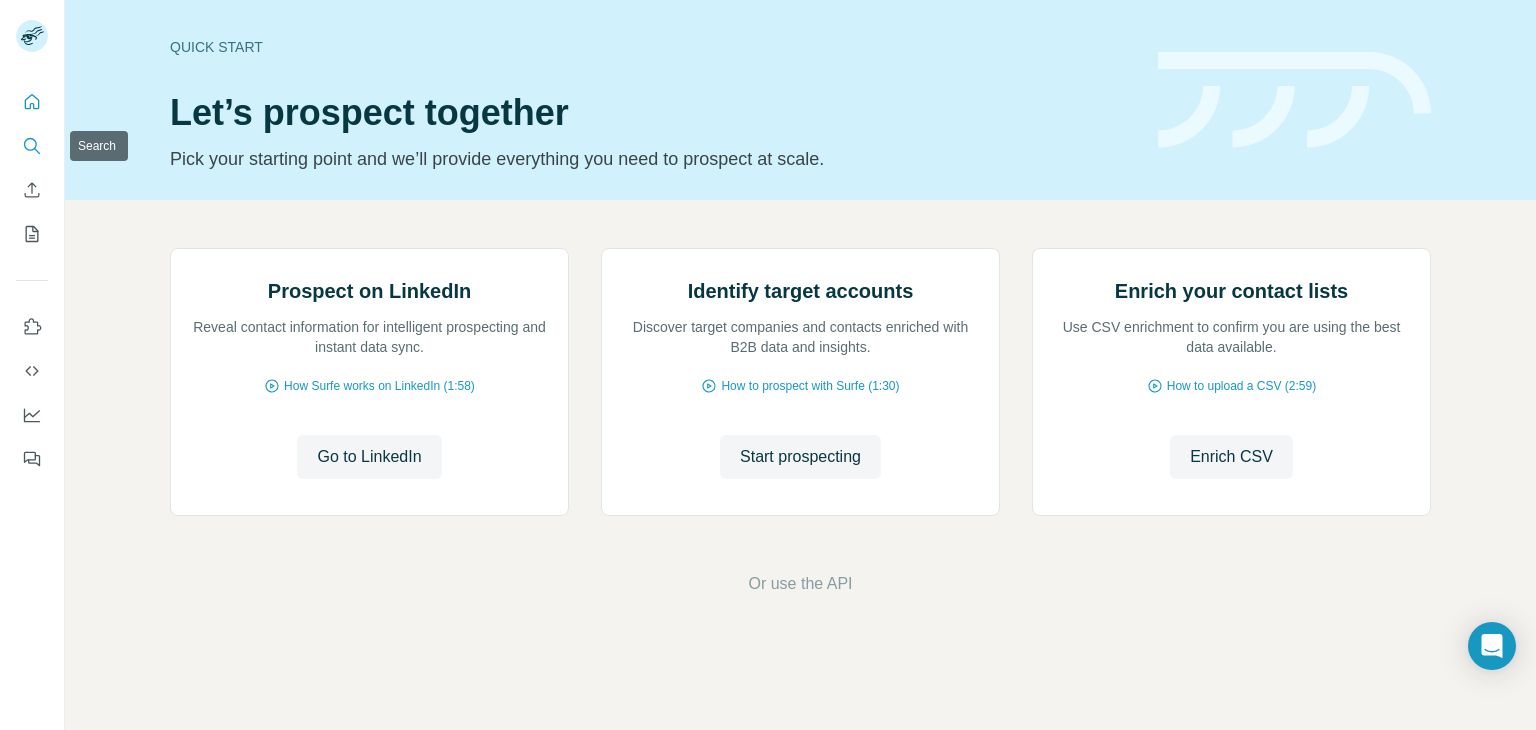 click 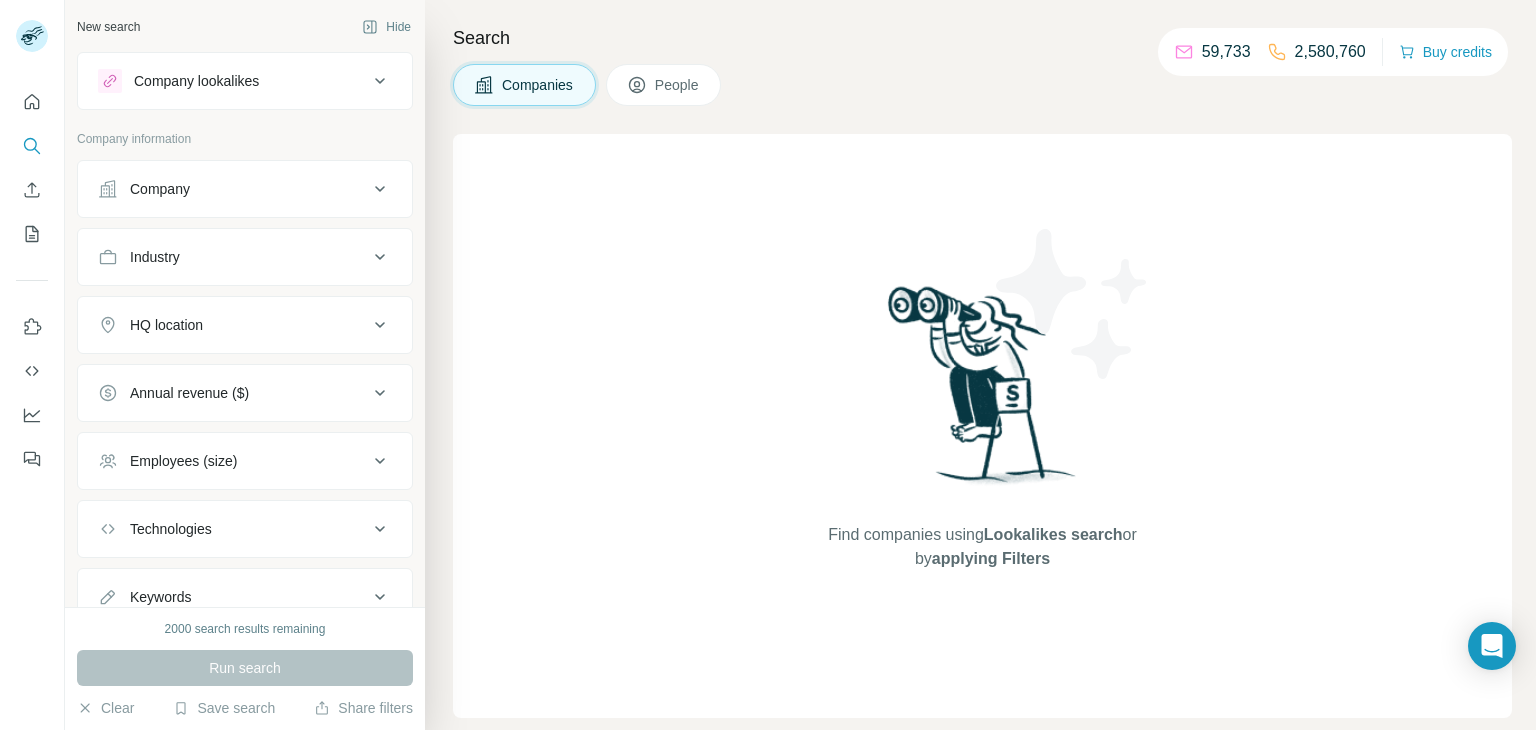 click on "Company" at bounding box center [233, 189] 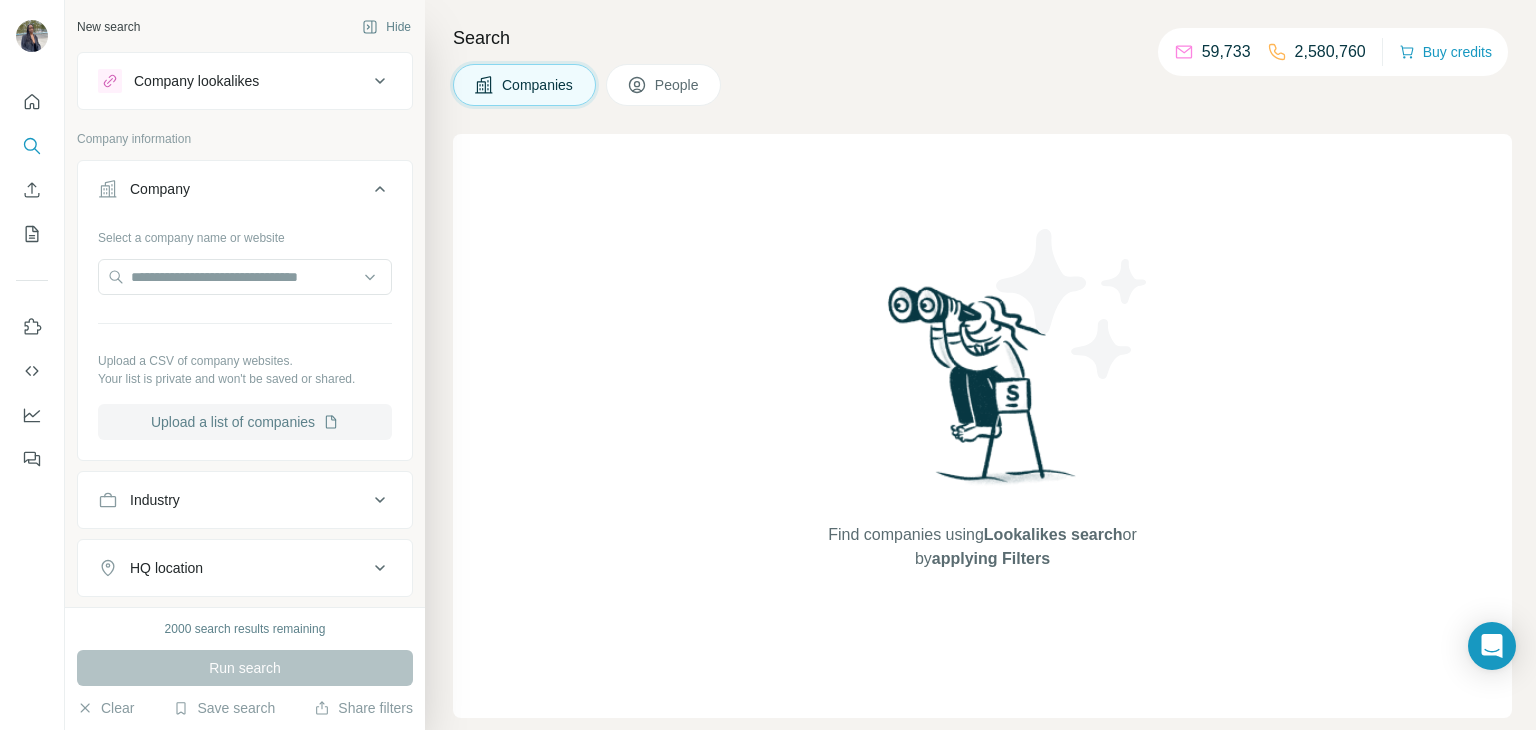 click on "Upload a list of companies" at bounding box center [245, 422] 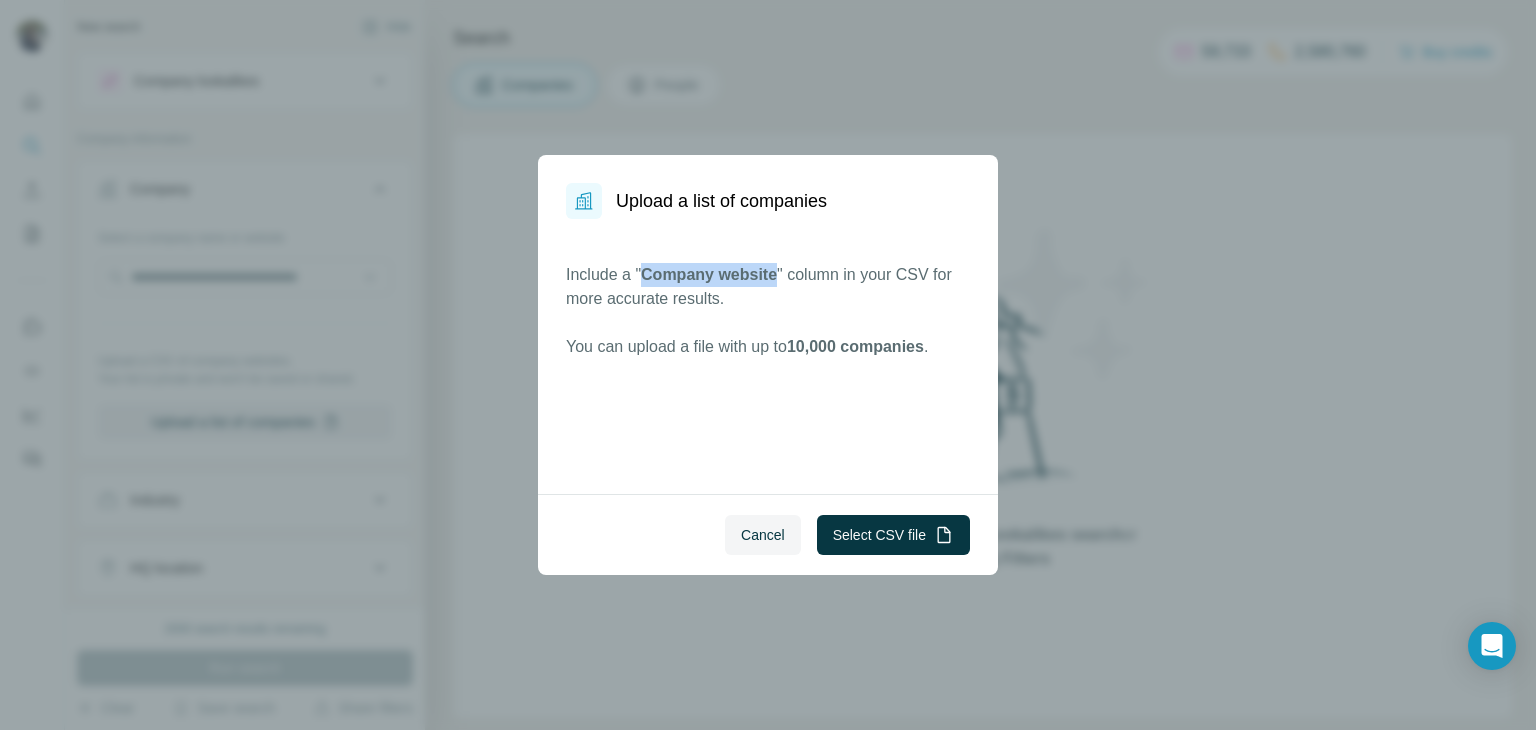 drag, startPoint x: 649, startPoint y: 270, endPoint x: 781, endPoint y: 273, distance: 132.03409 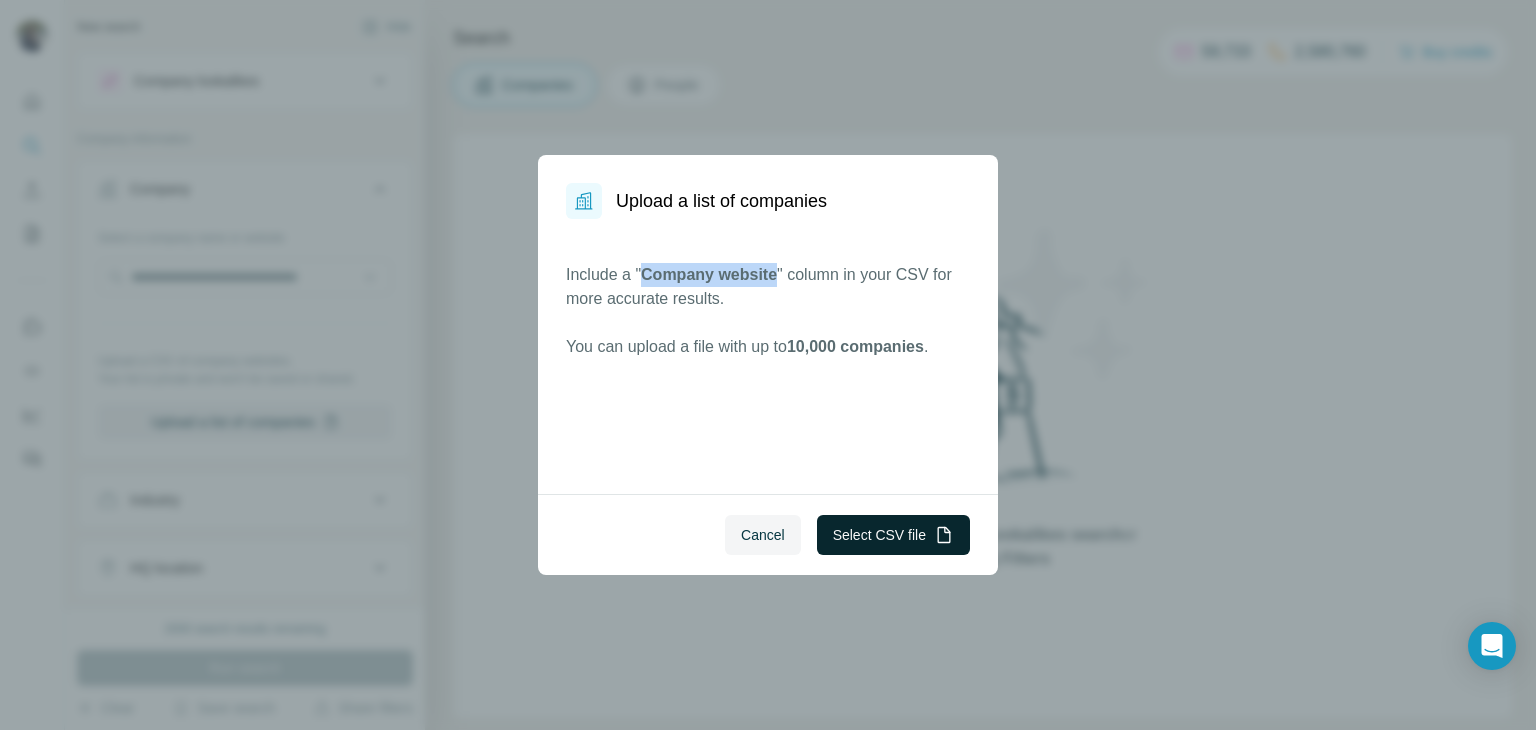 click on "Select CSV file" at bounding box center [893, 535] 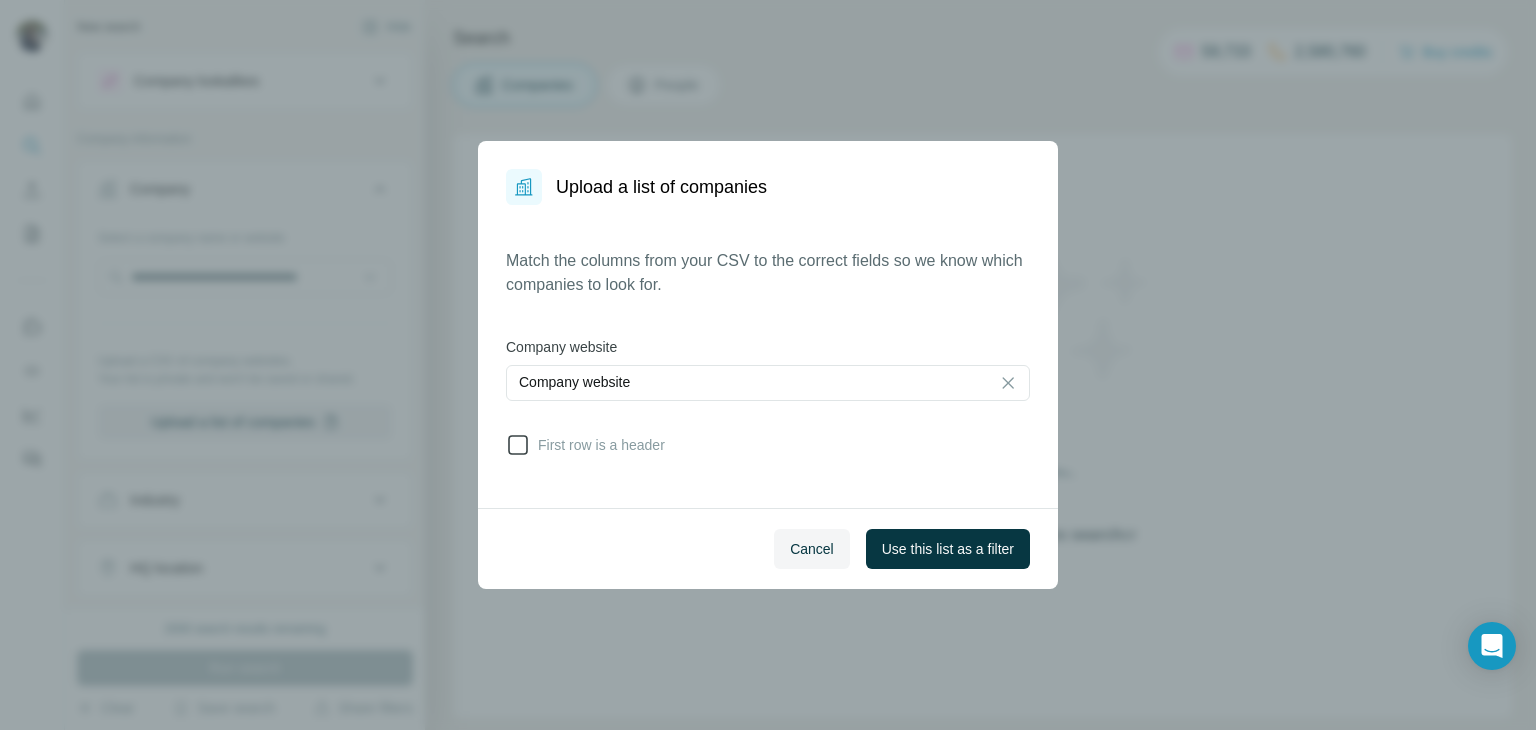click on "First row is a header" at bounding box center [597, 445] 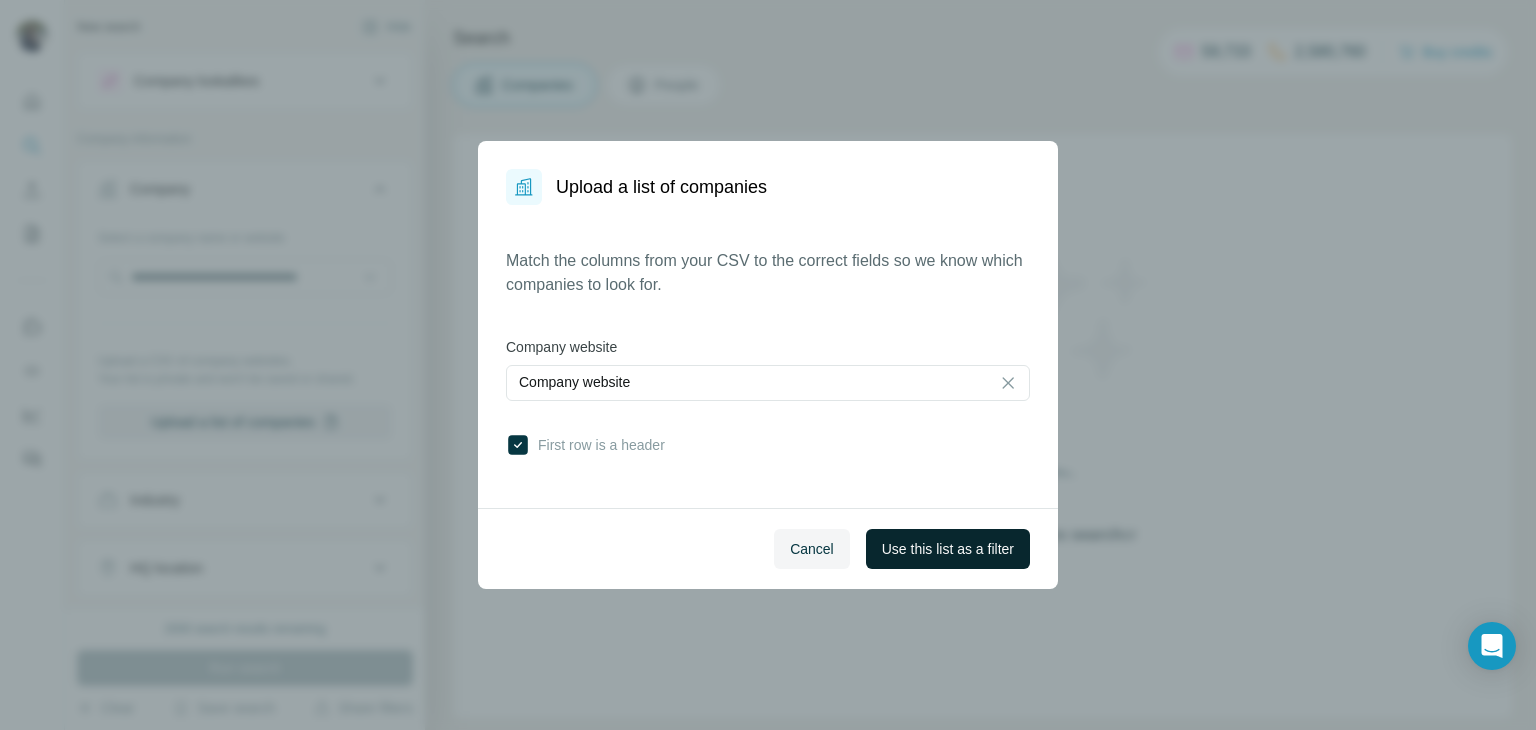 click on "Use this list as a filter" at bounding box center [948, 549] 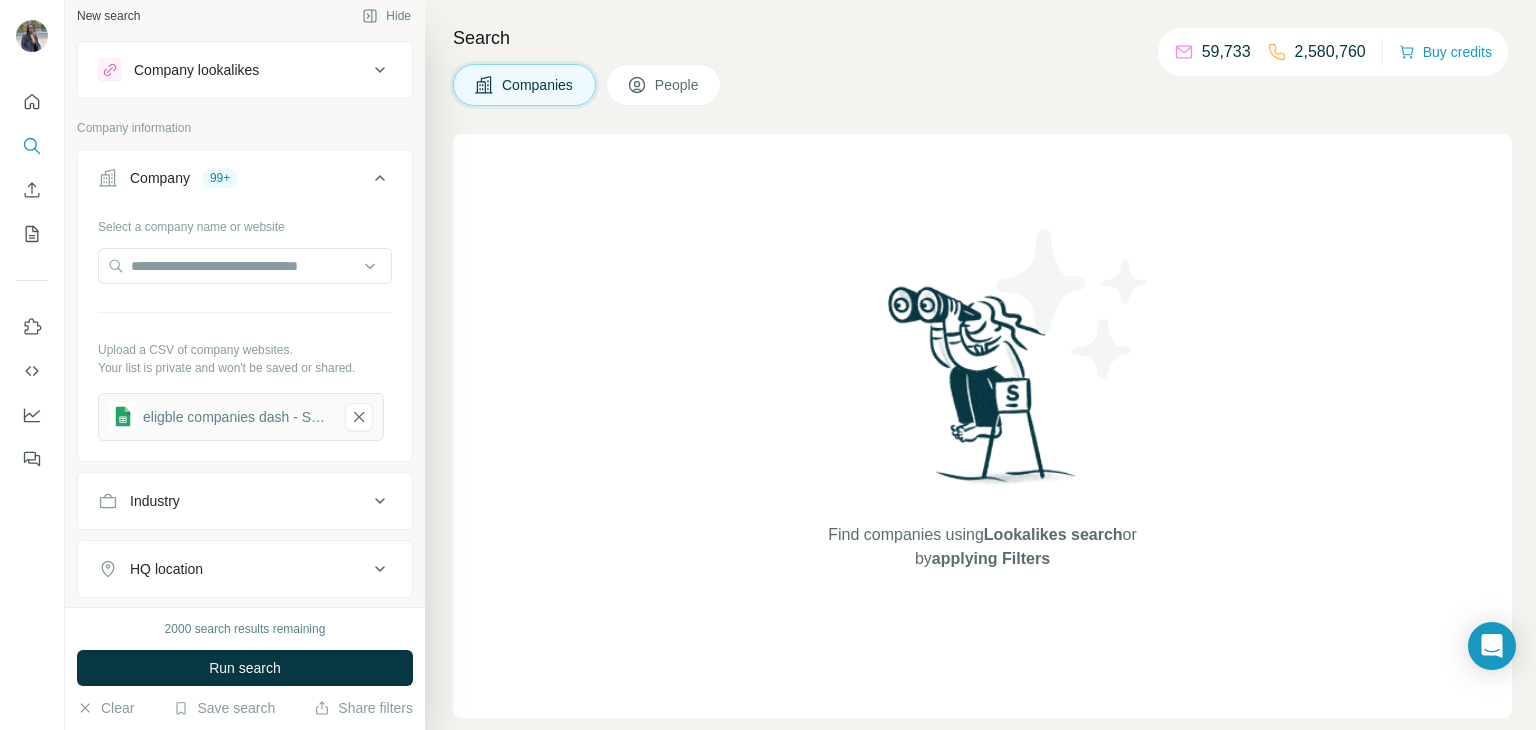 scroll, scrollTop: 20, scrollLeft: 0, axis: vertical 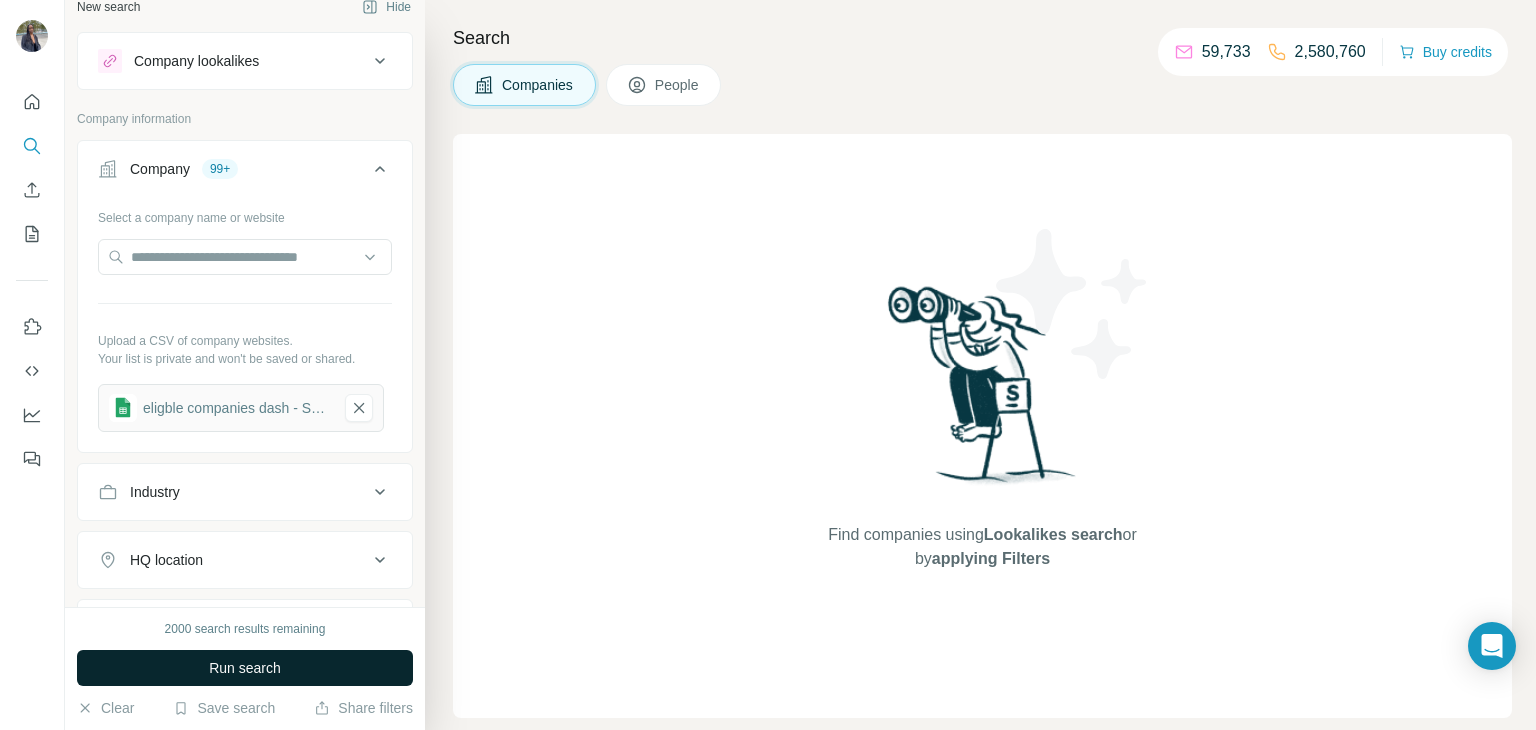 click on "Run search" at bounding box center (245, 668) 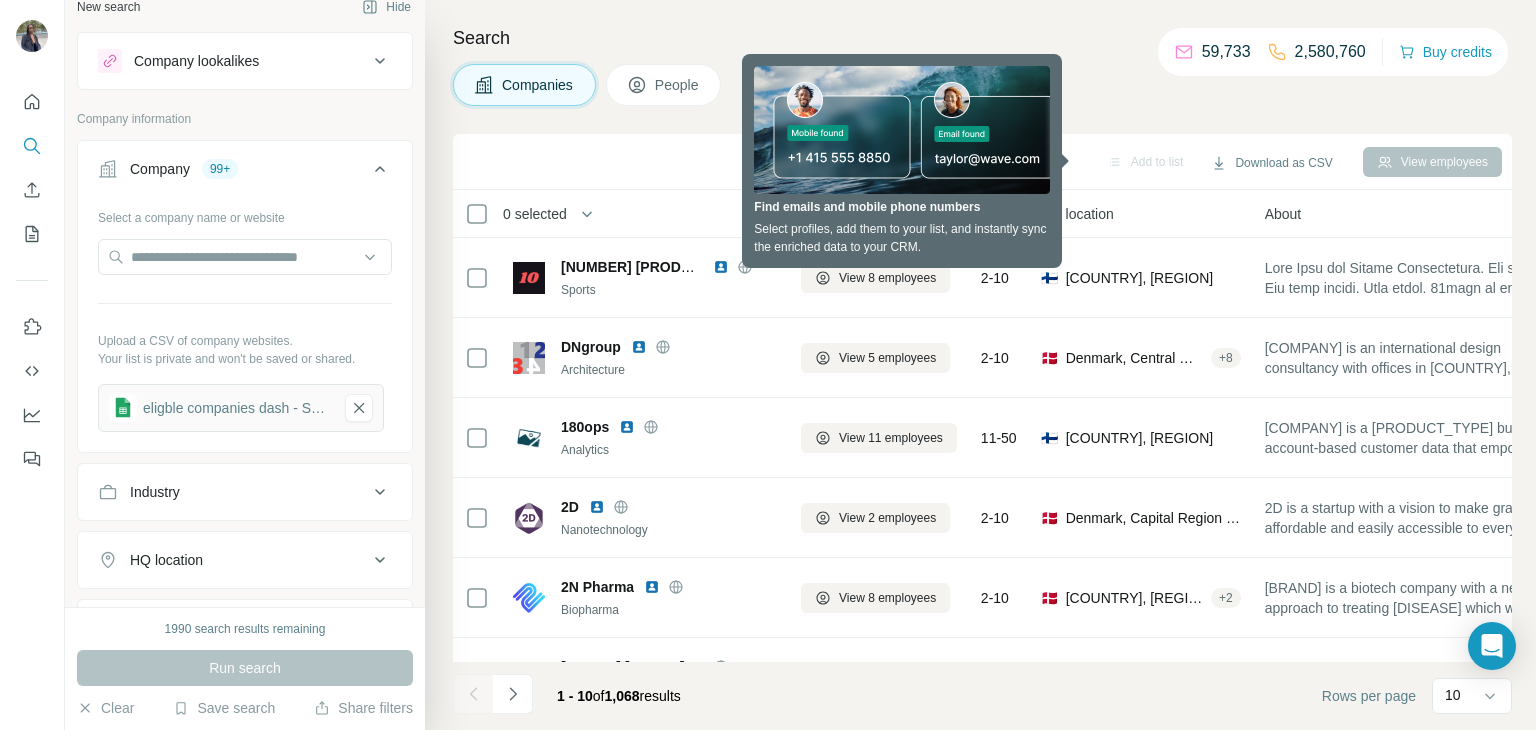 click on "Add to list Download as CSV View employees" at bounding box center [982, 161] 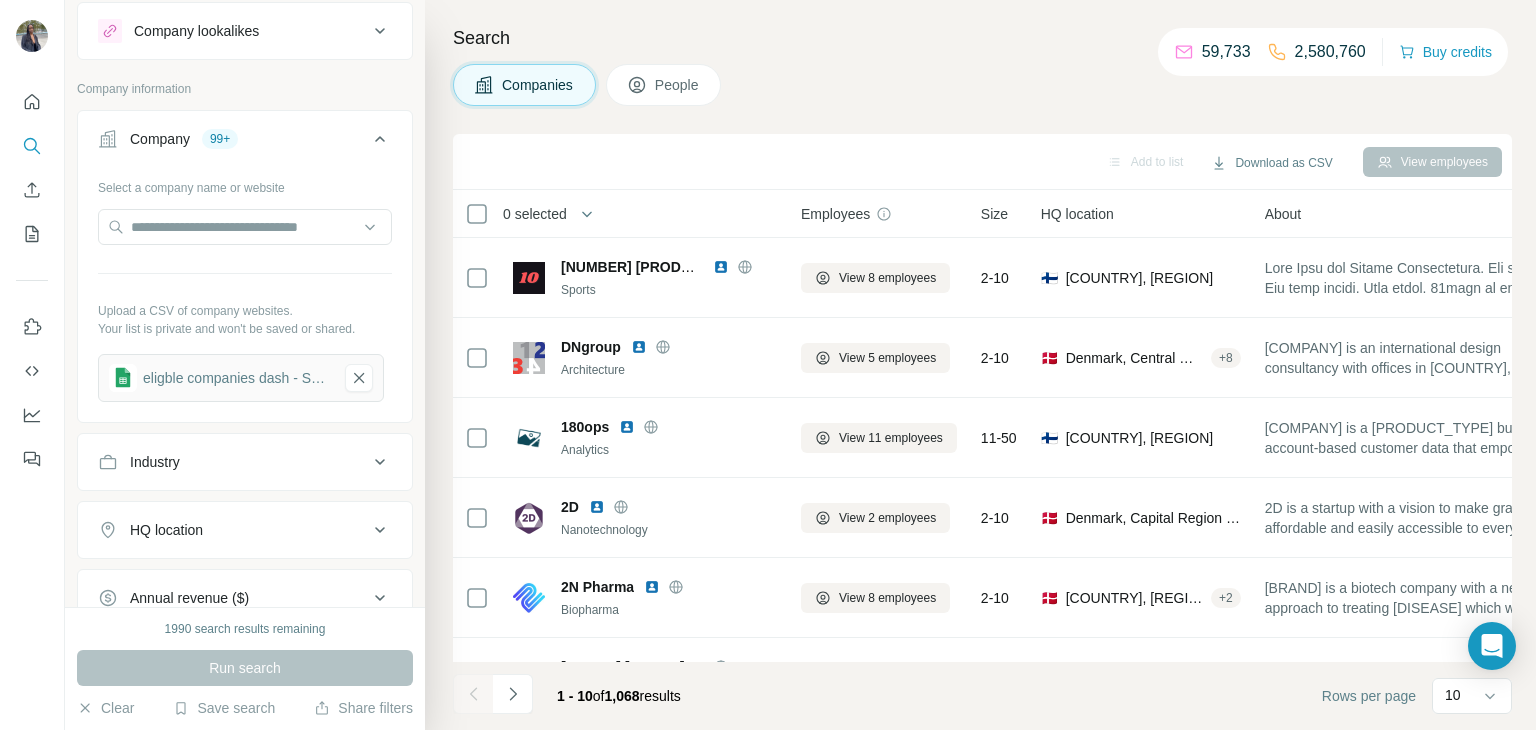 scroll, scrollTop: 51, scrollLeft: 0, axis: vertical 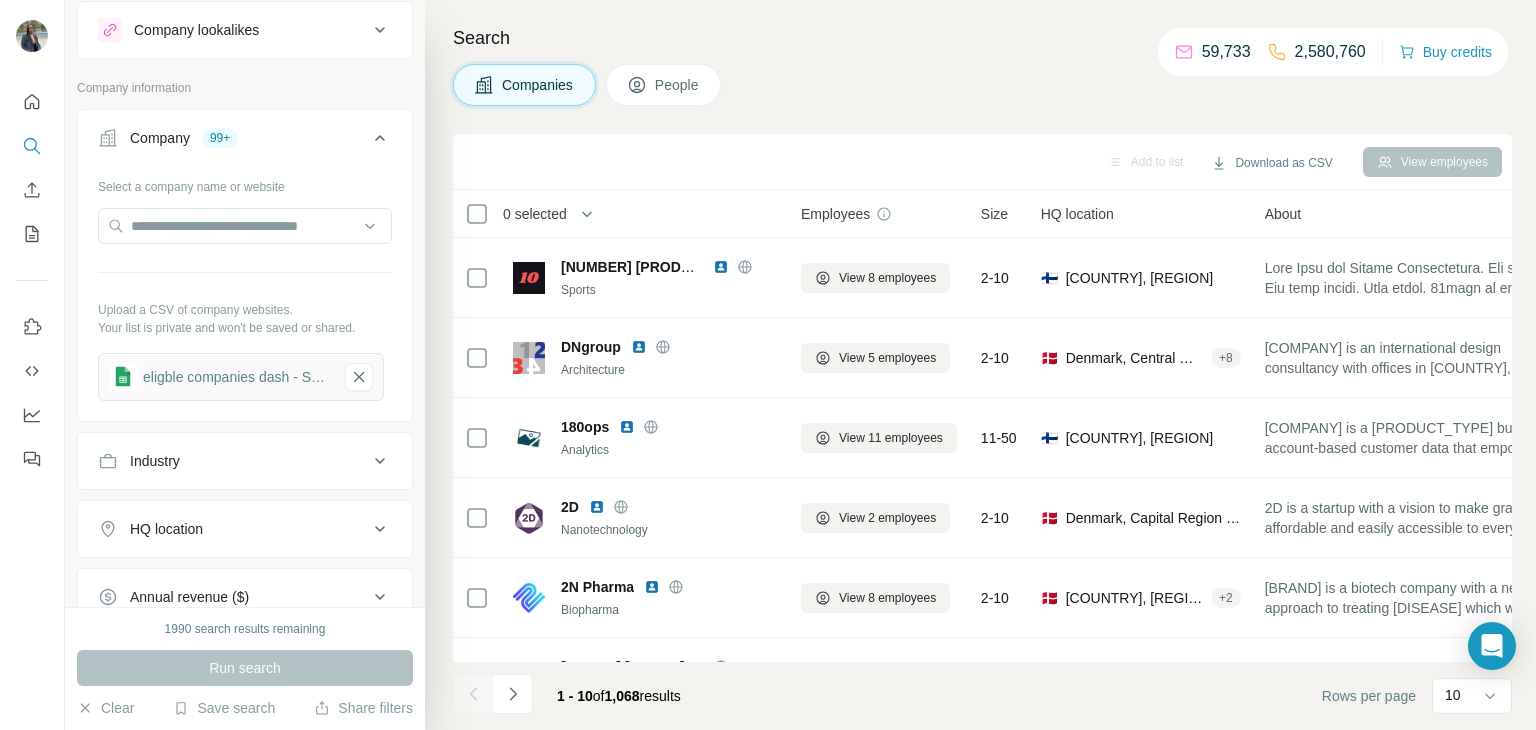 click on "People" at bounding box center (664, 85) 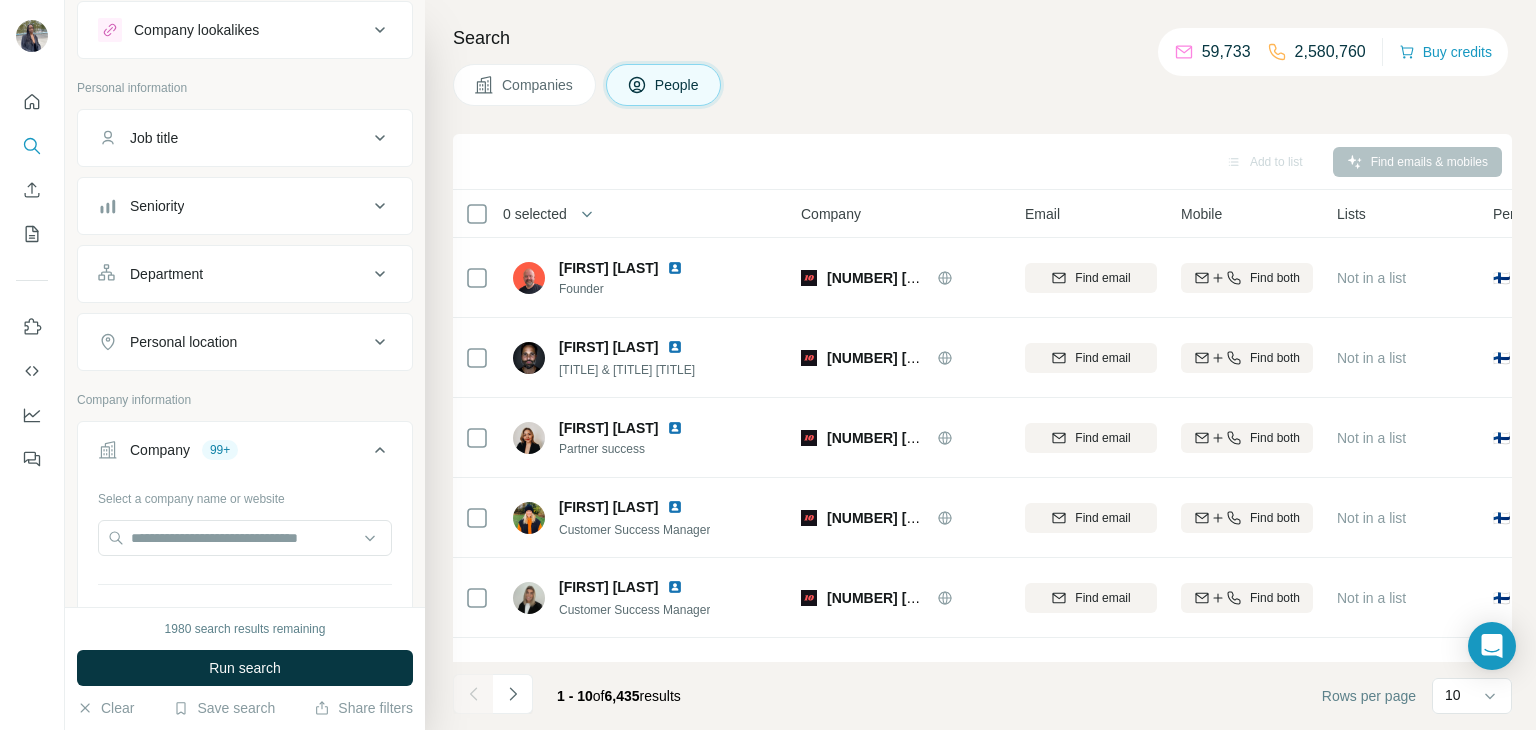 click on "Seniority" at bounding box center [233, 206] 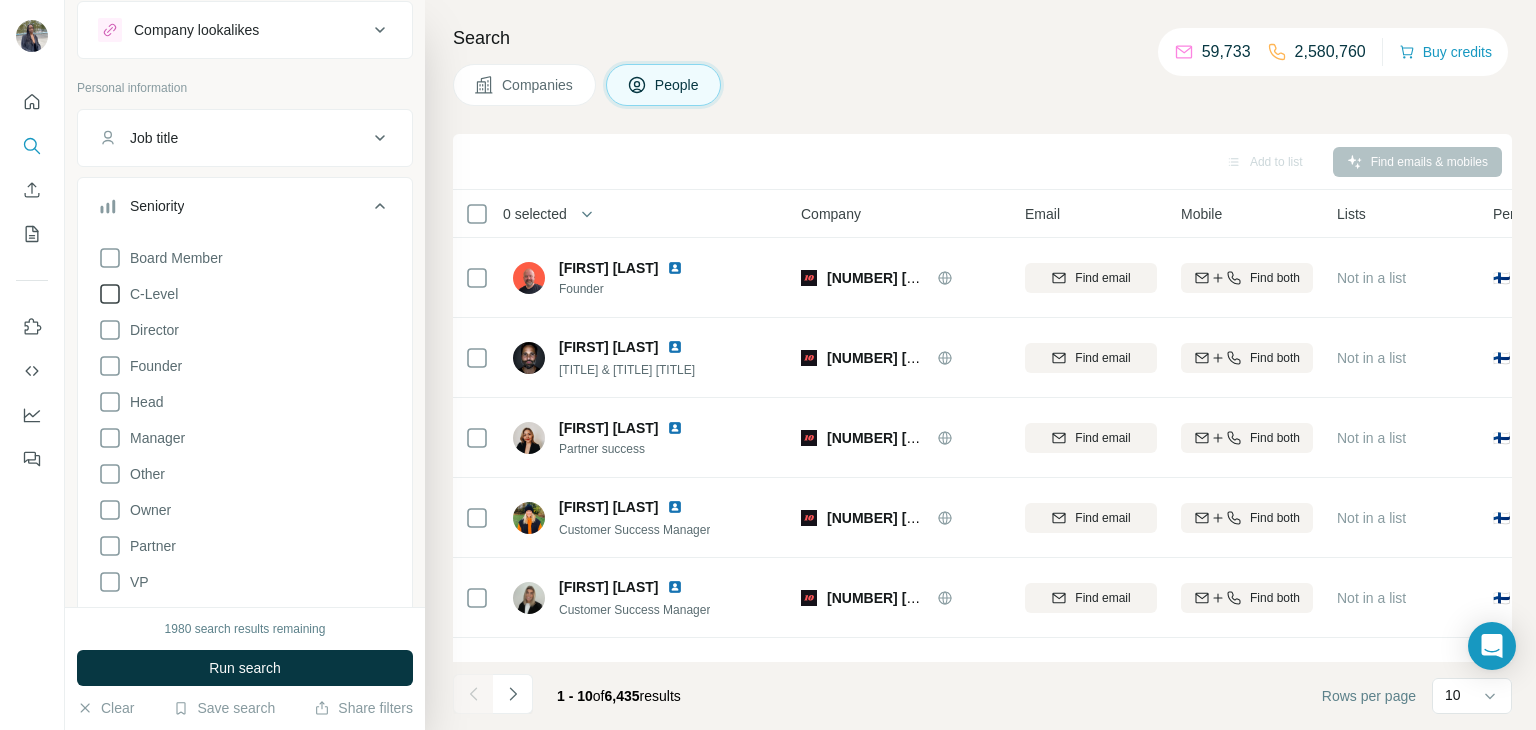 click on "C-Level" at bounding box center (150, 294) 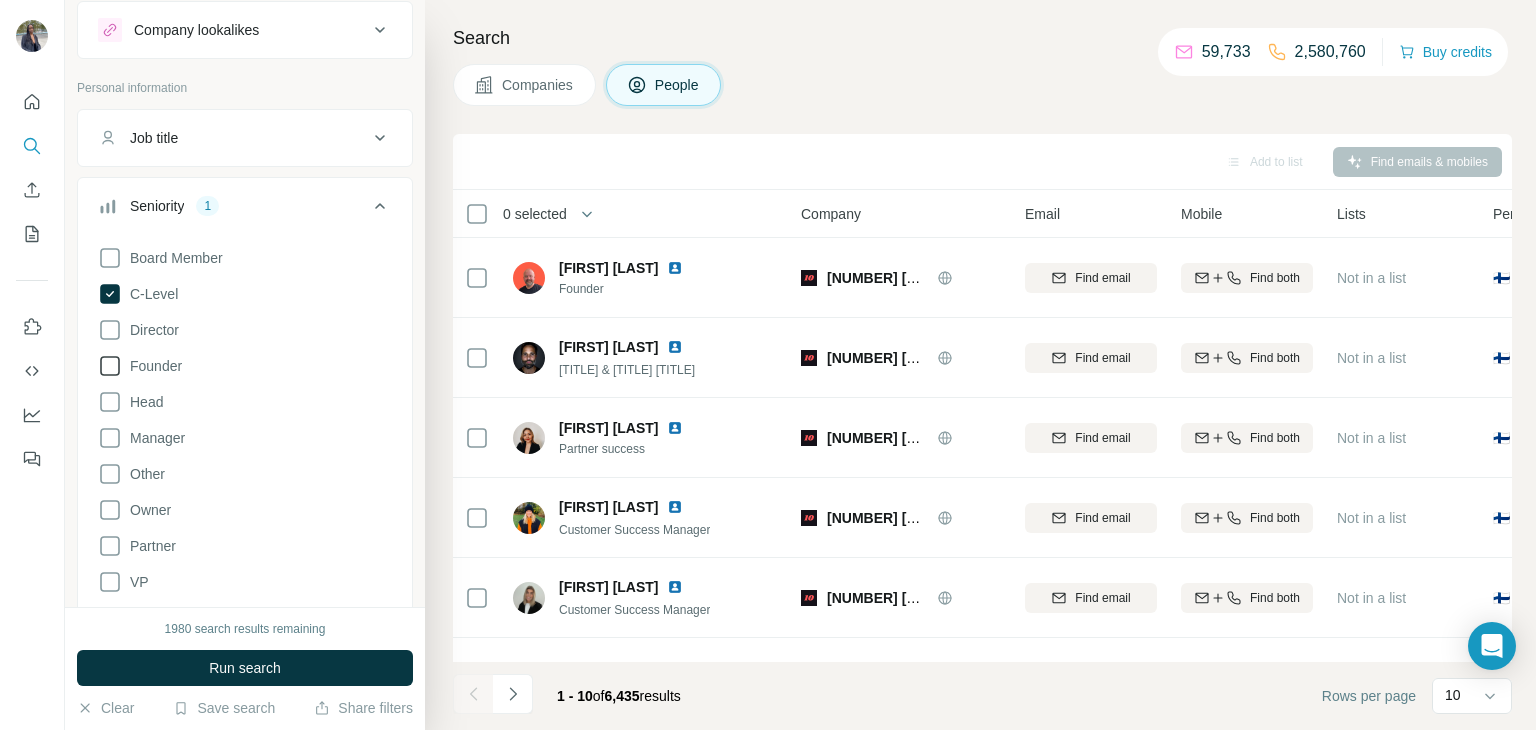 click on "Founder" at bounding box center (152, 366) 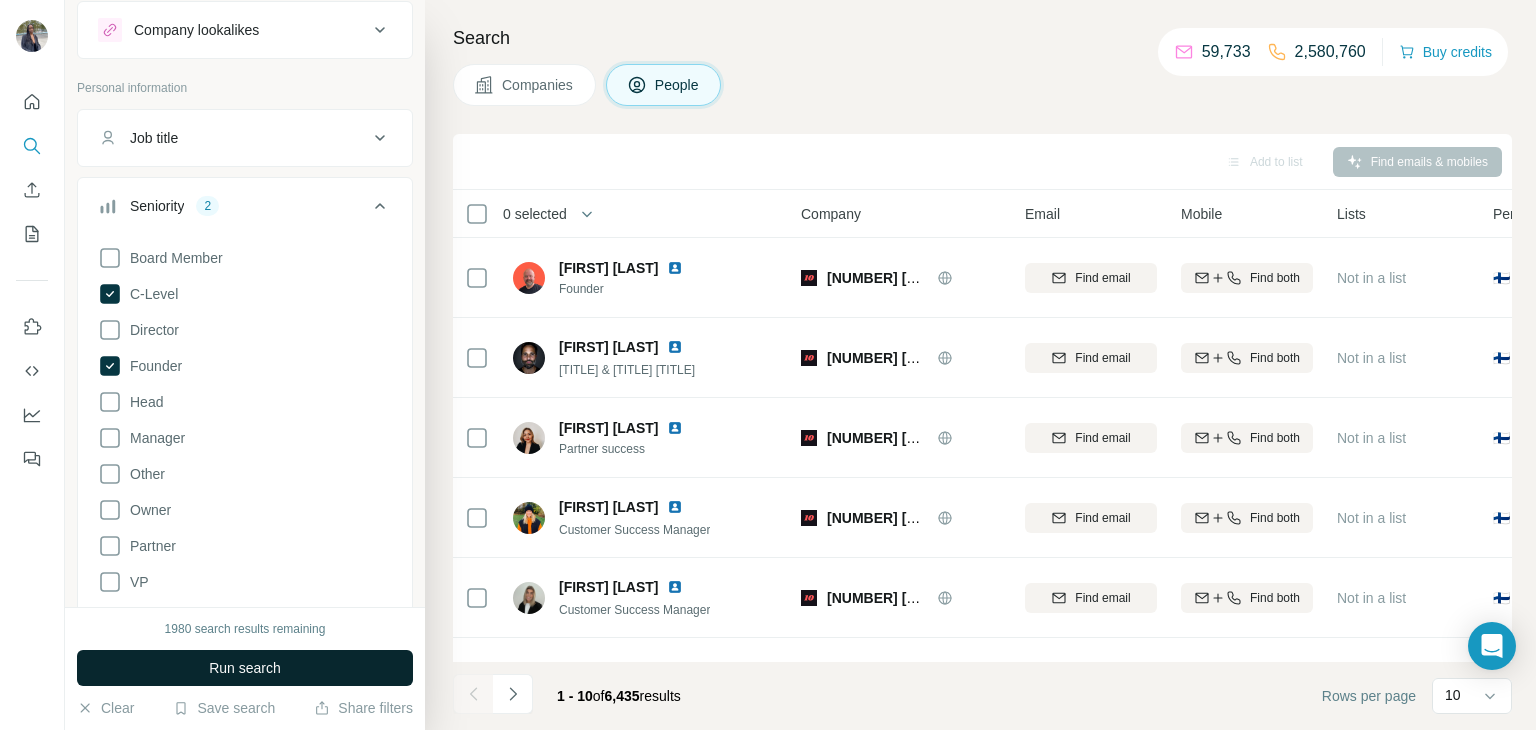 click on "Run search" at bounding box center (245, 668) 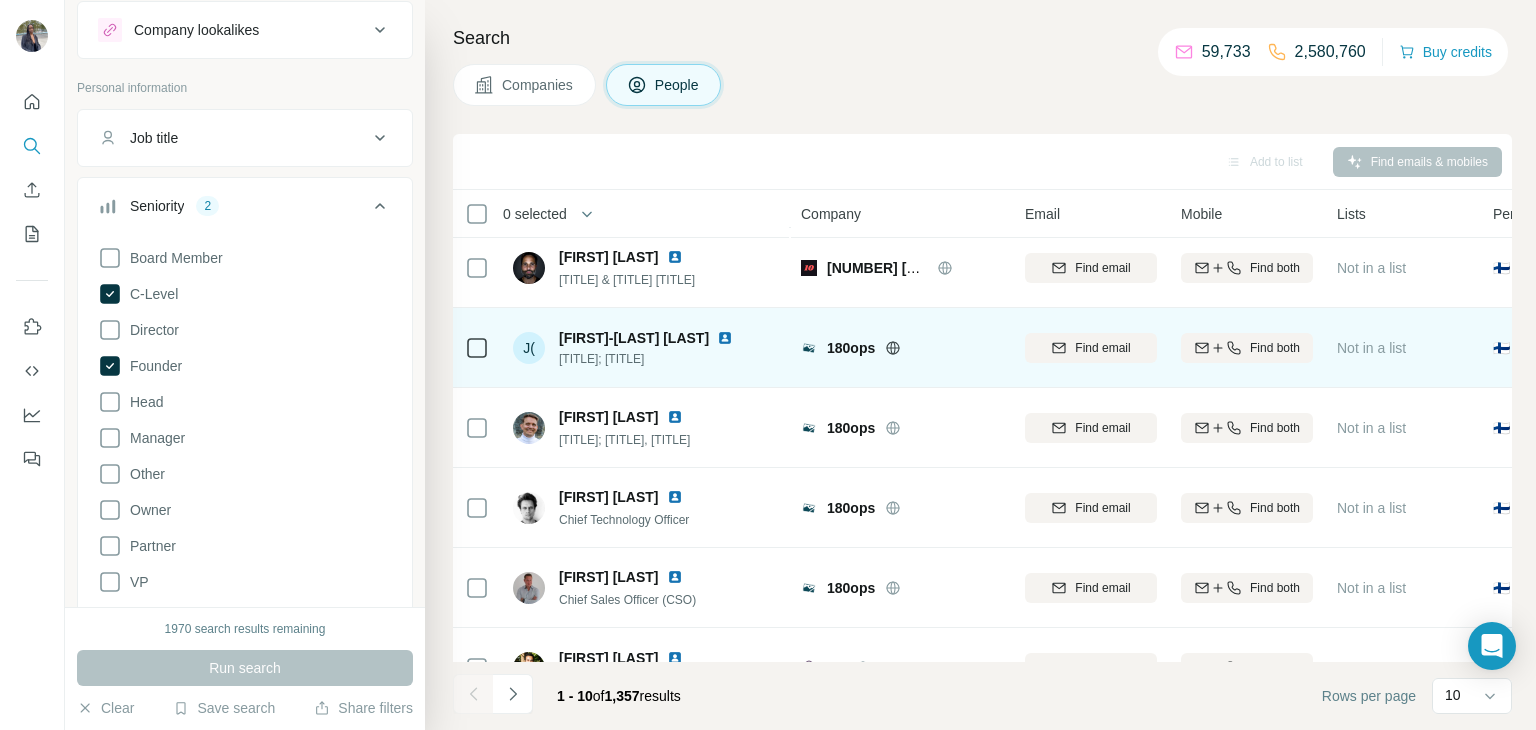 scroll, scrollTop: 0, scrollLeft: 0, axis: both 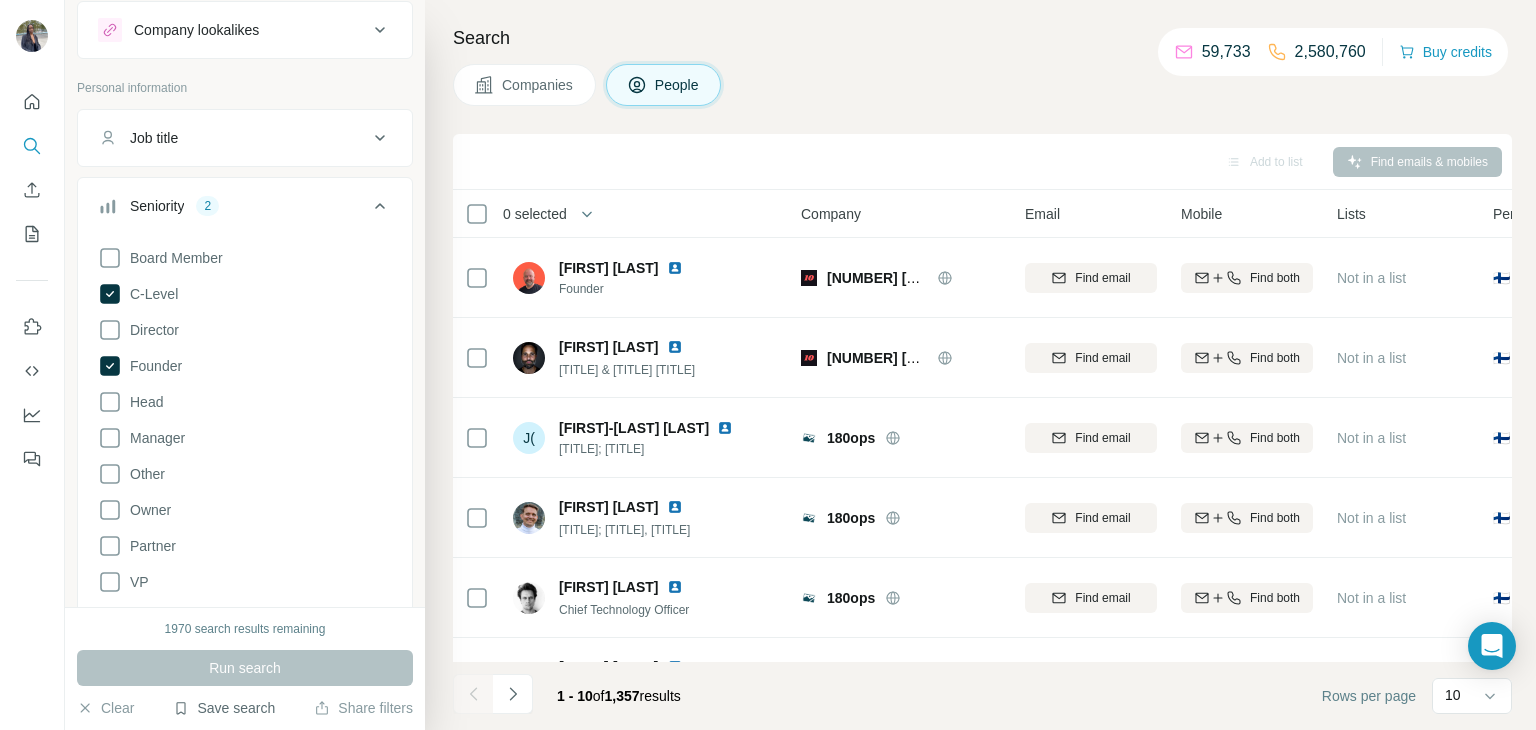 click on "Save search" at bounding box center [224, 708] 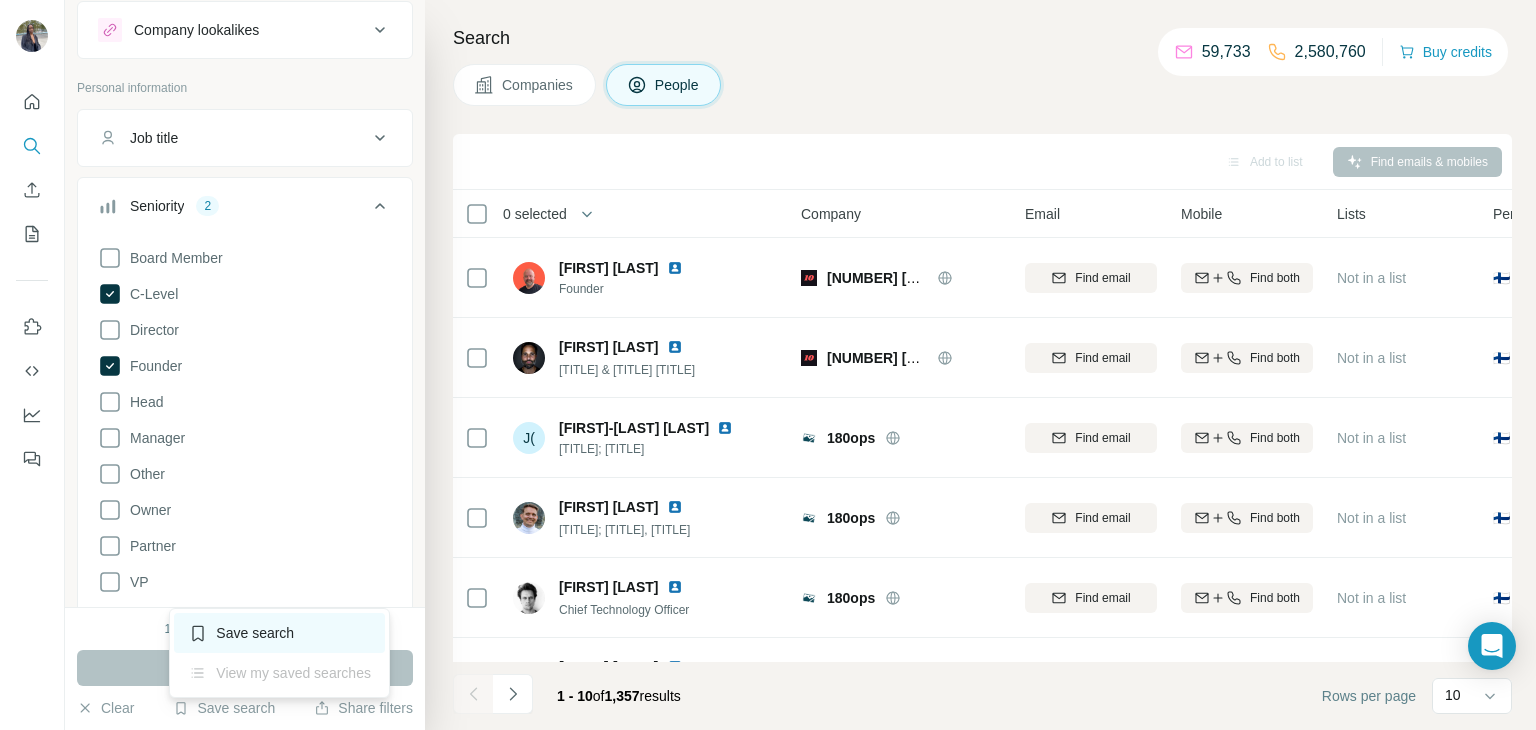 click on "Save search" at bounding box center [279, 633] 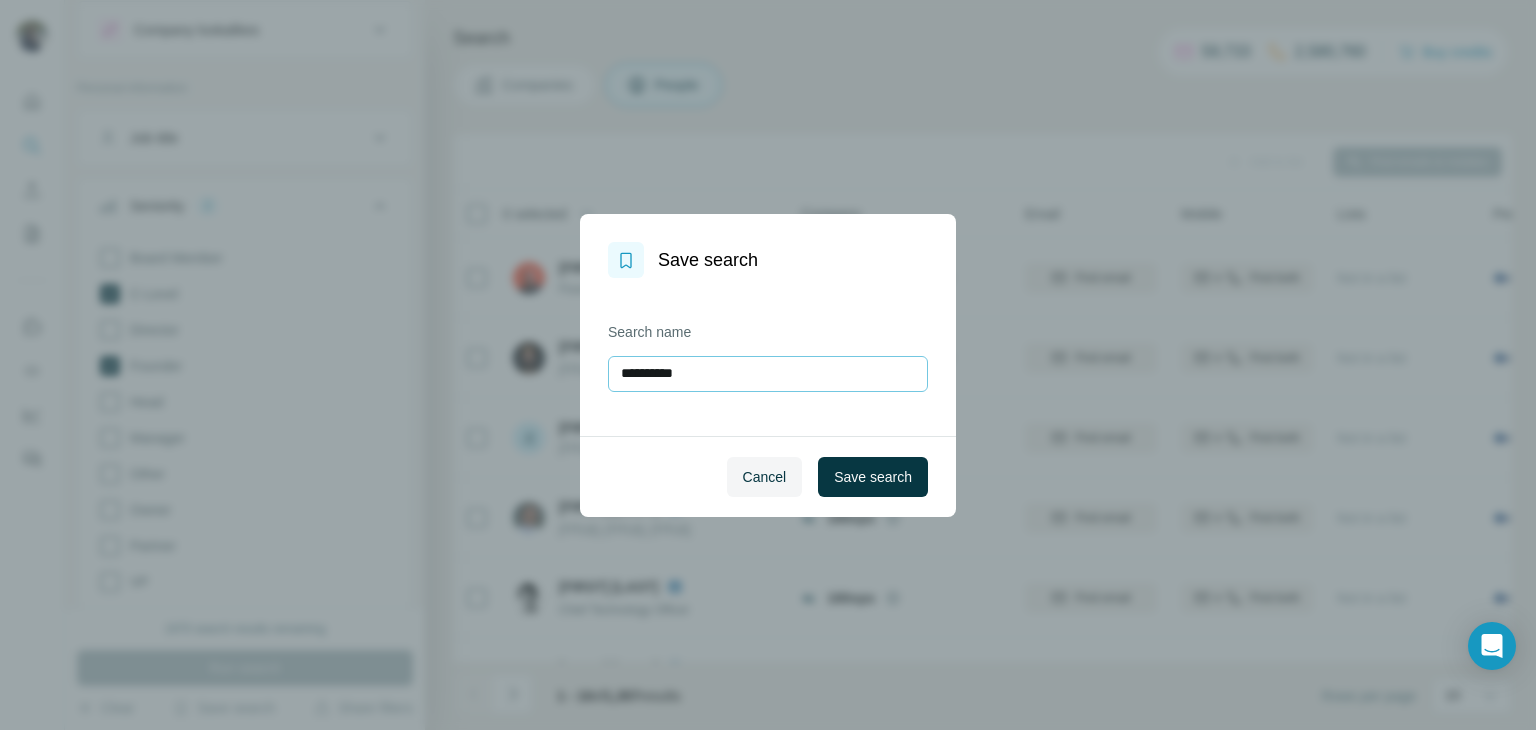 click on "**********" at bounding box center (768, 374) 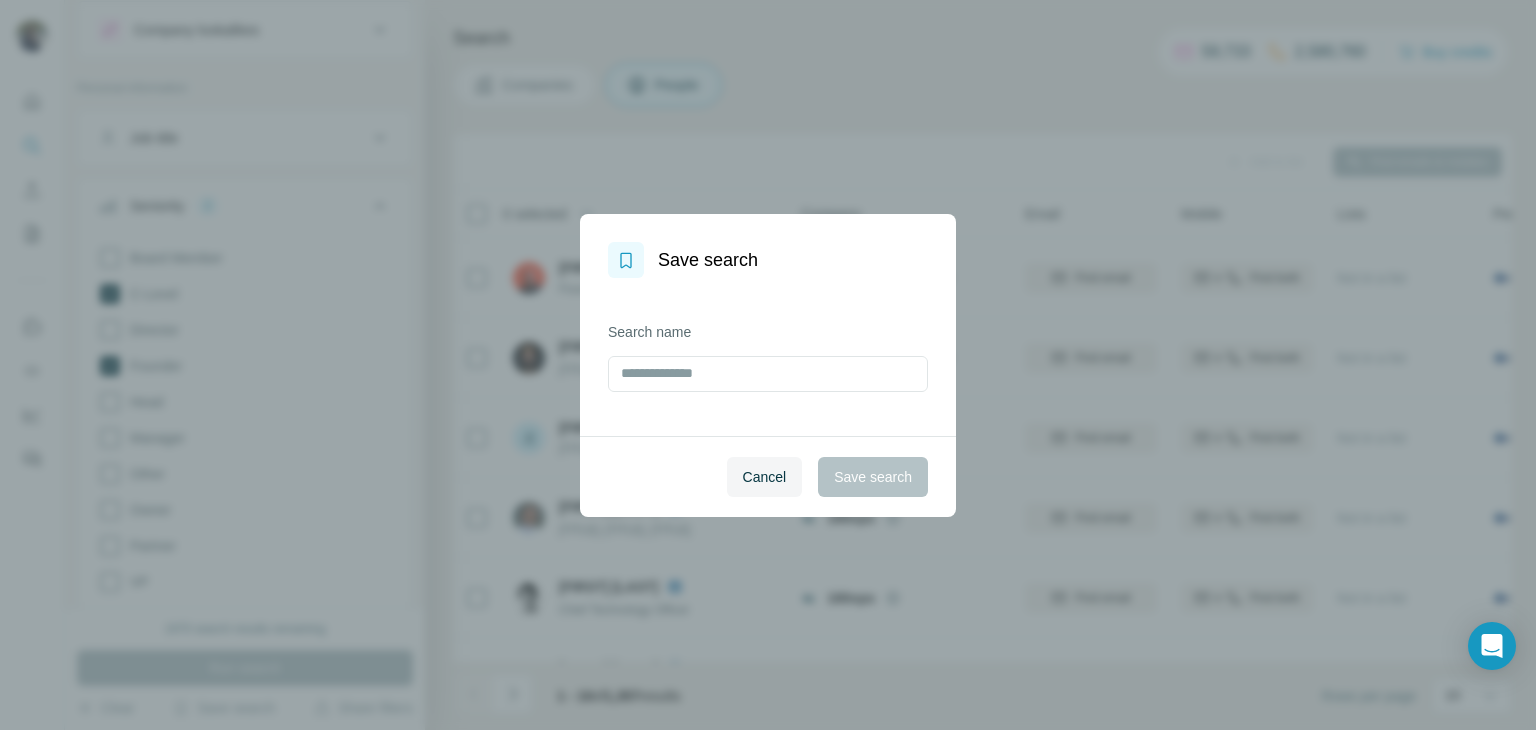 type on "*" 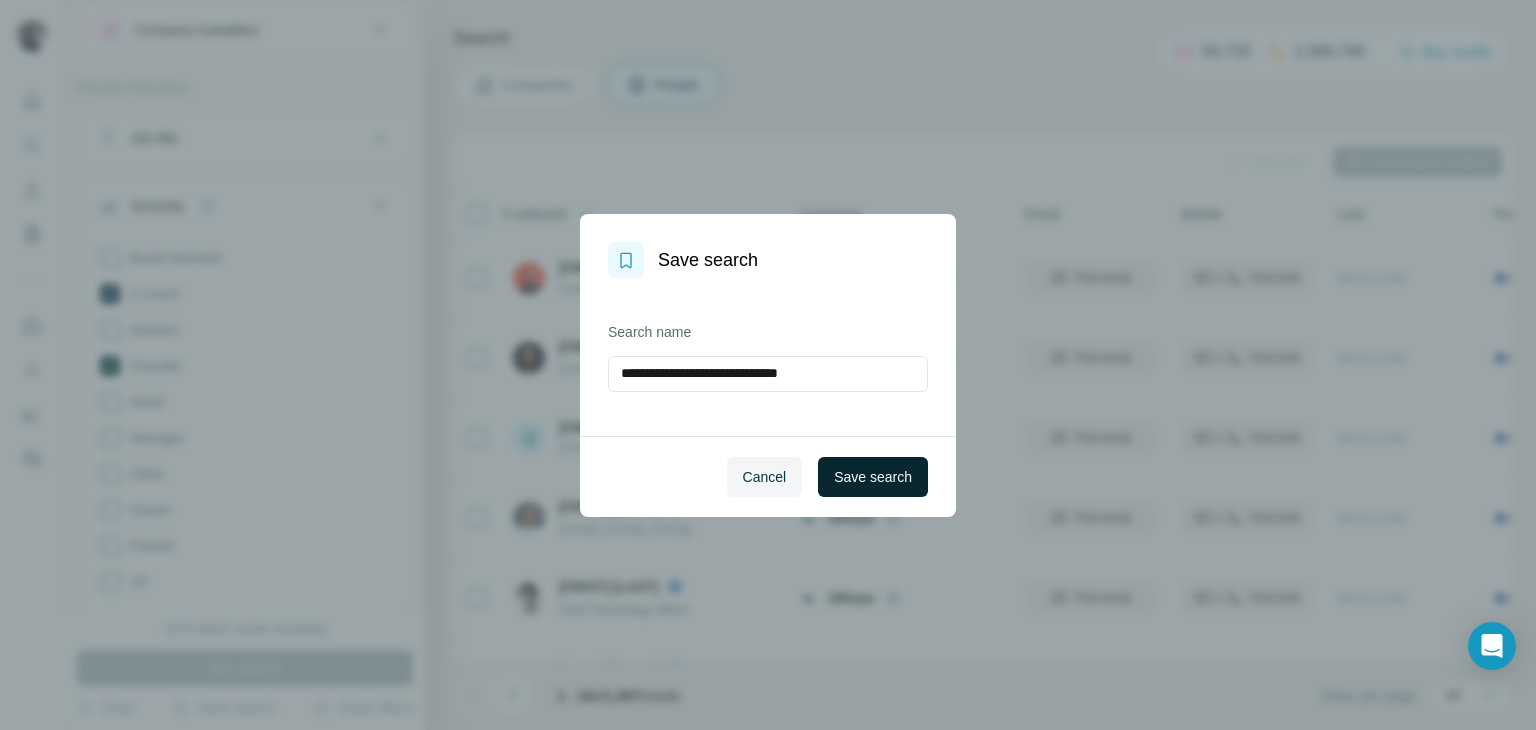 type on "**********" 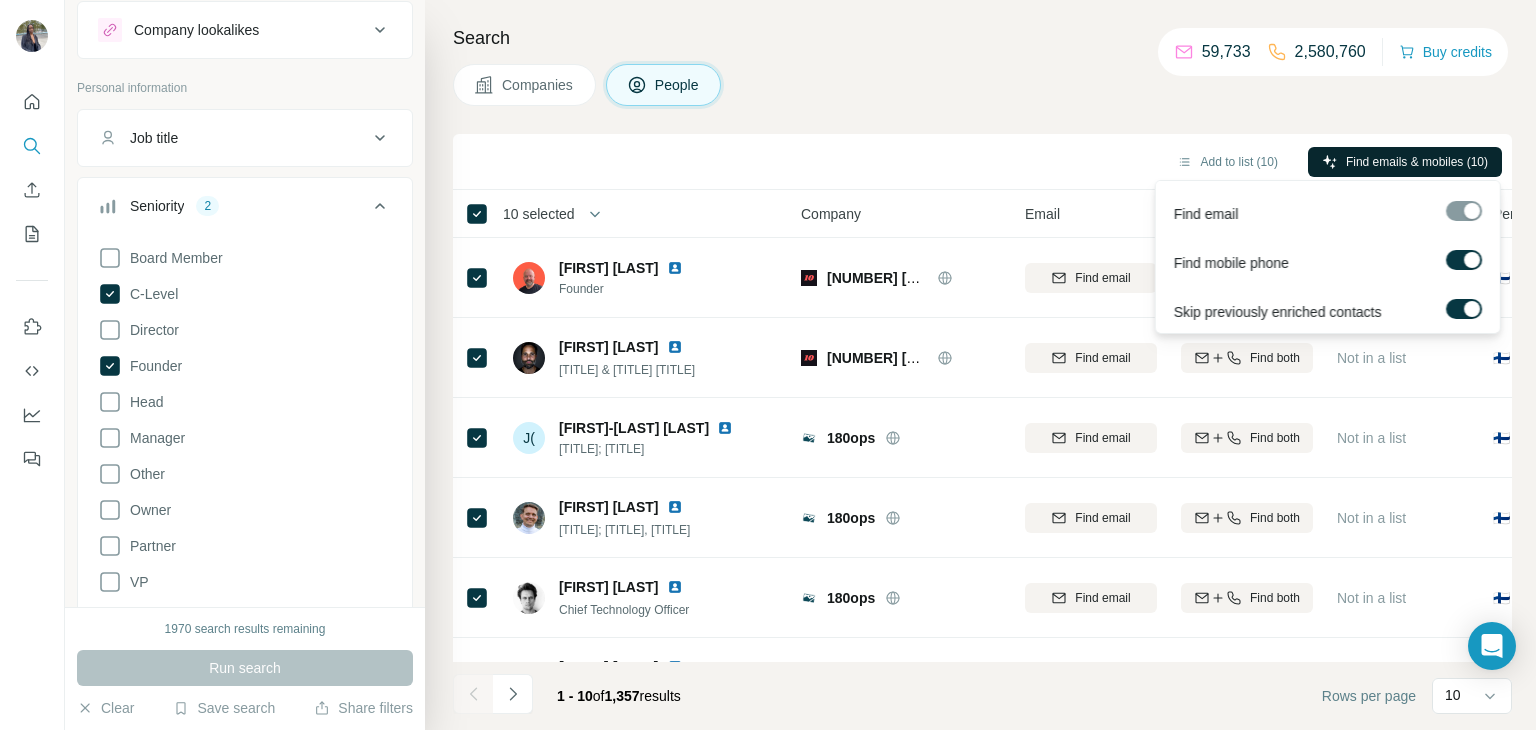 click on "Find emails & mobiles (10)" at bounding box center (1417, 162) 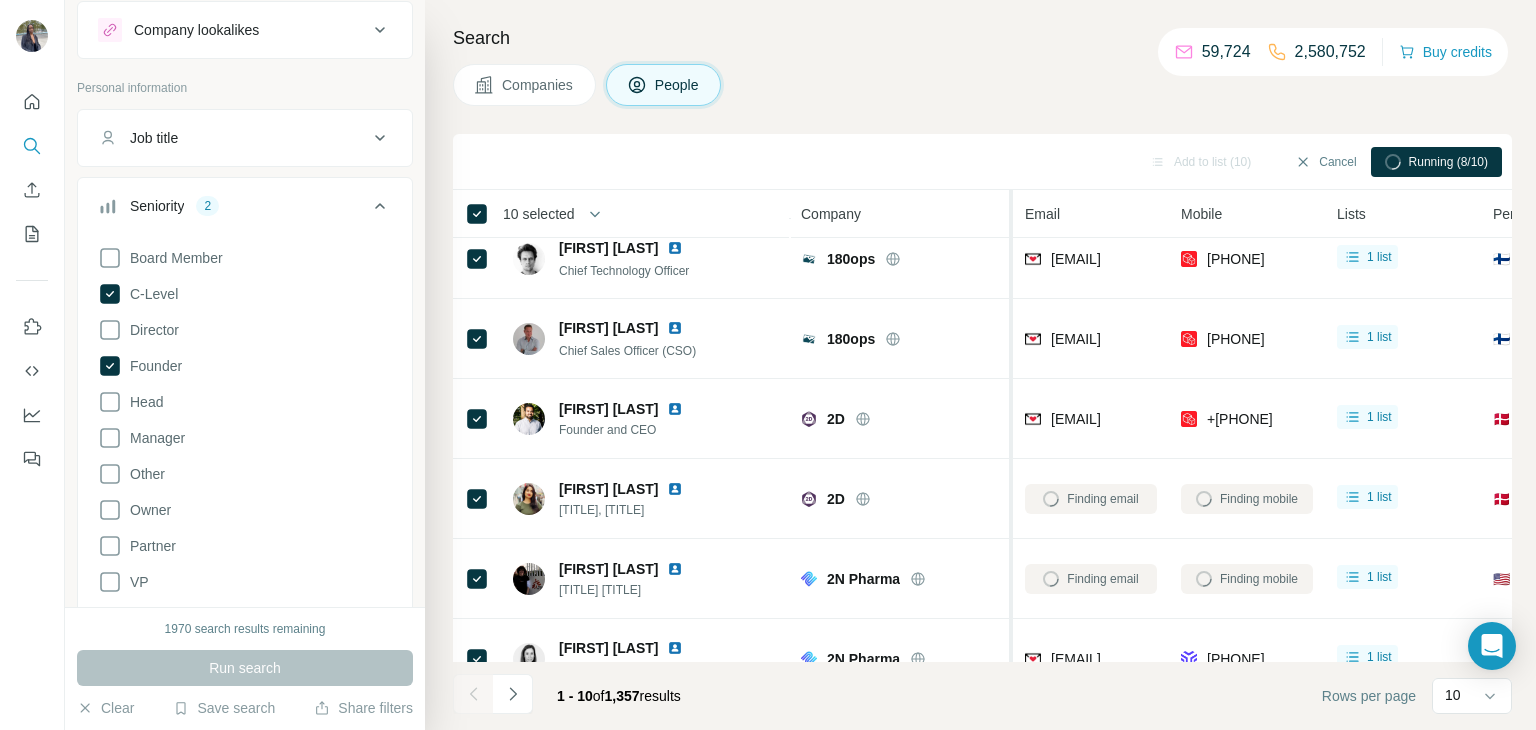scroll, scrollTop: 376, scrollLeft: 0, axis: vertical 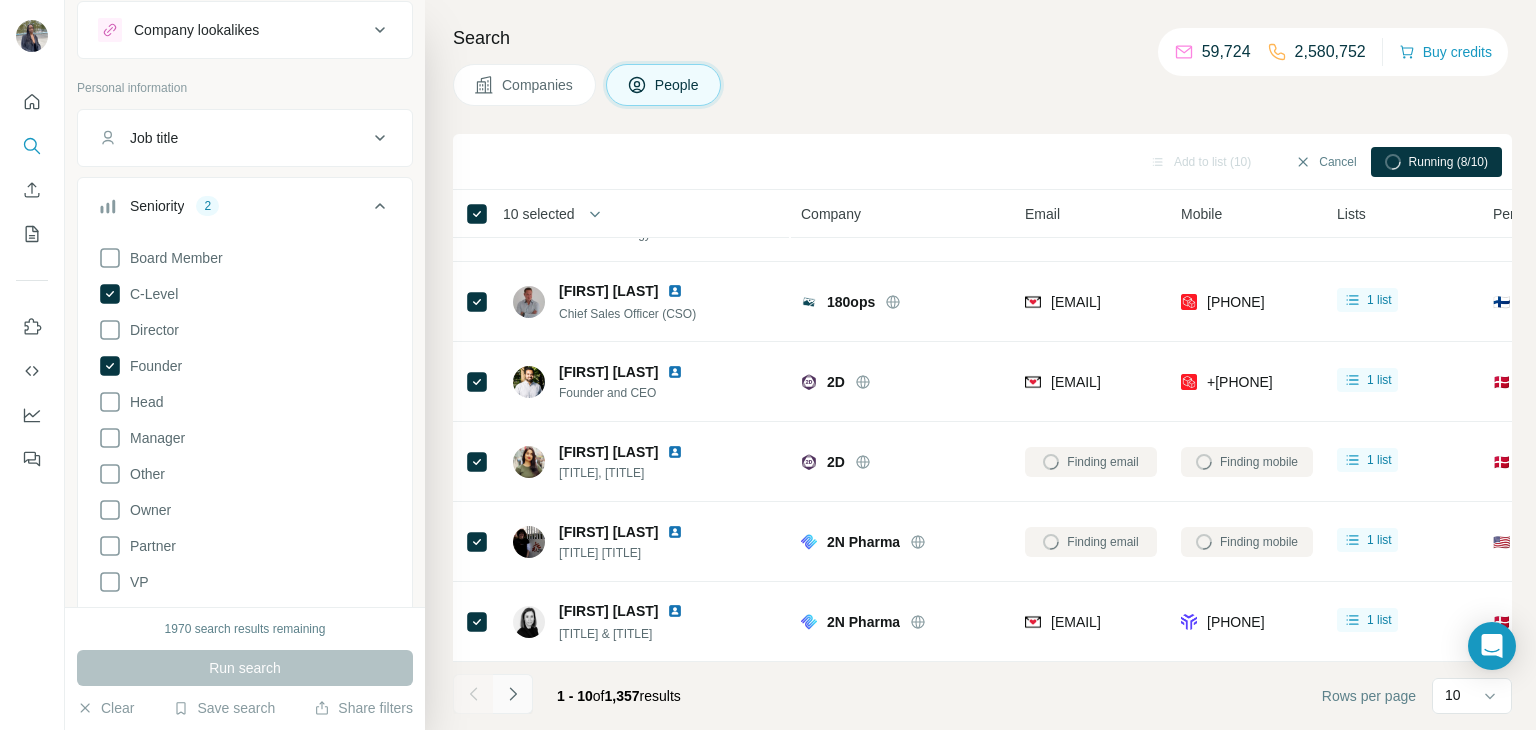 click at bounding box center (513, 694) 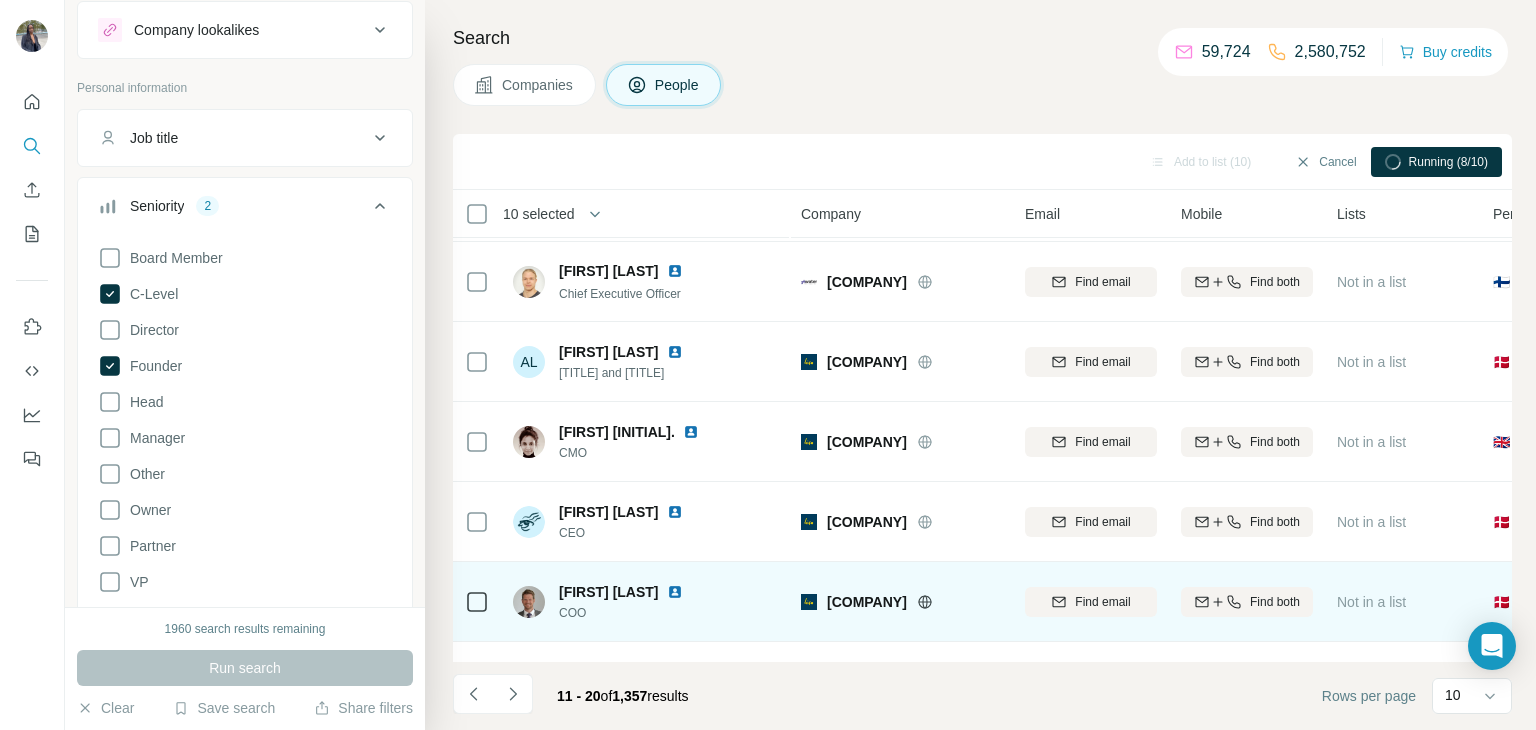 scroll, scrollTop: 0, scrollLeft: 0, axis: both 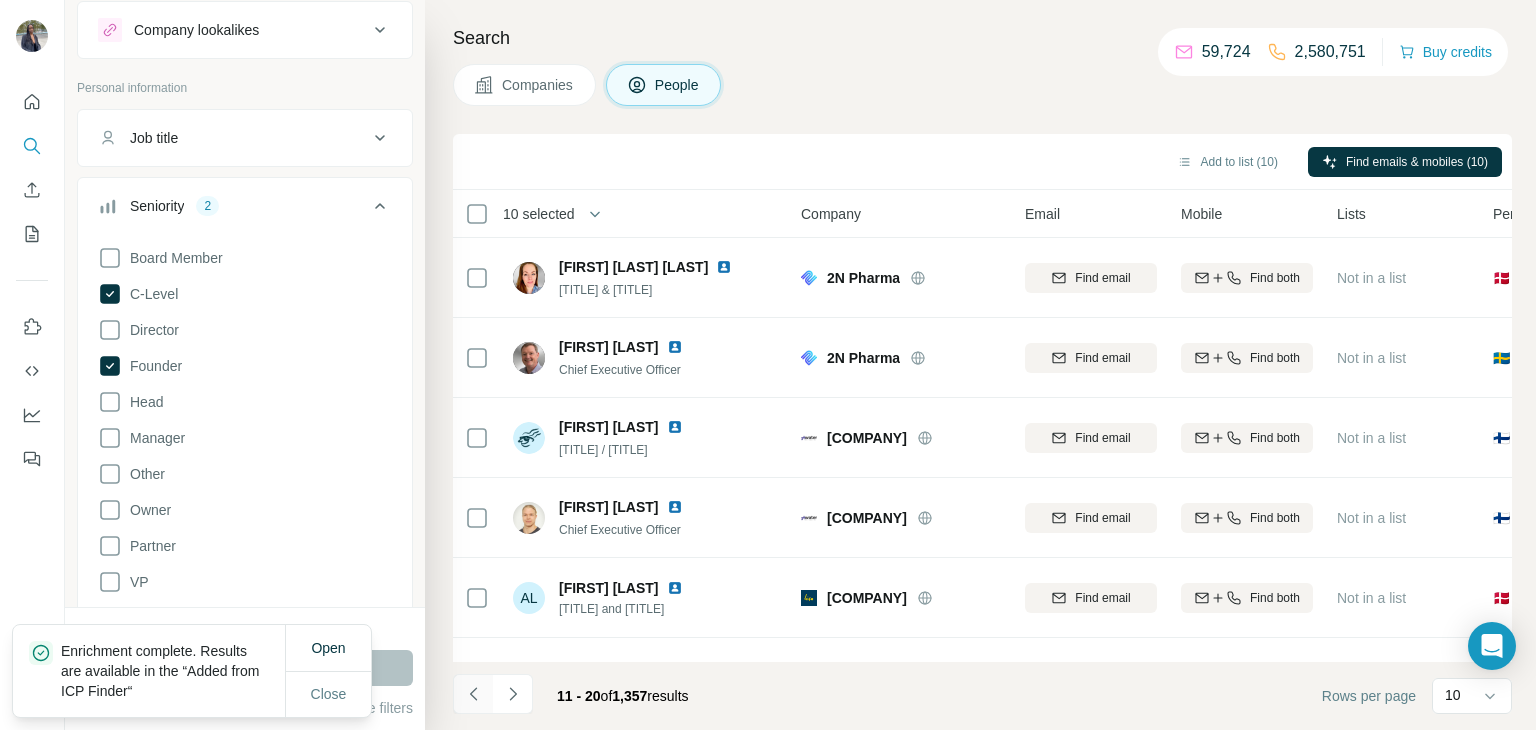 click 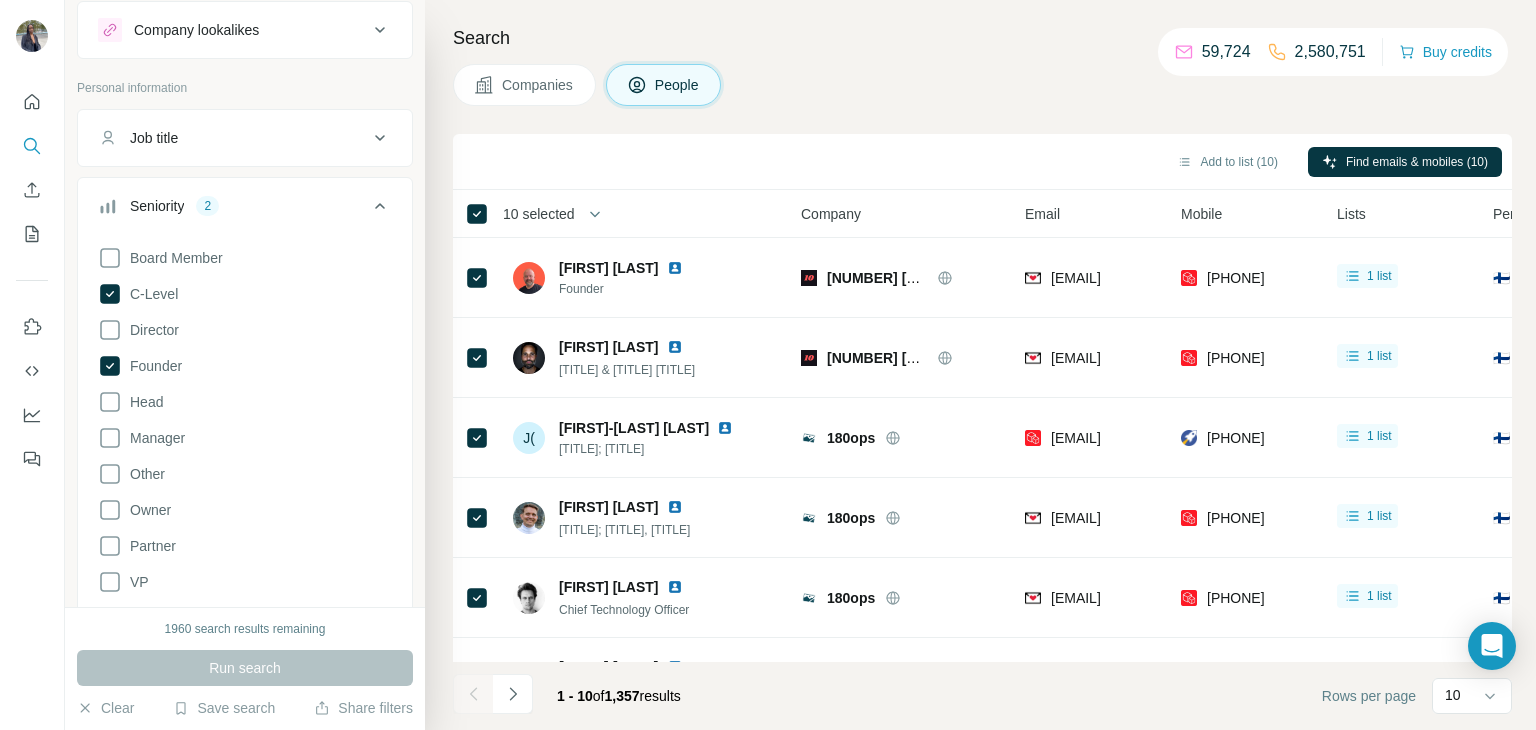 scroll, scrollTop: 0, scrollLeft: 0, axis: both 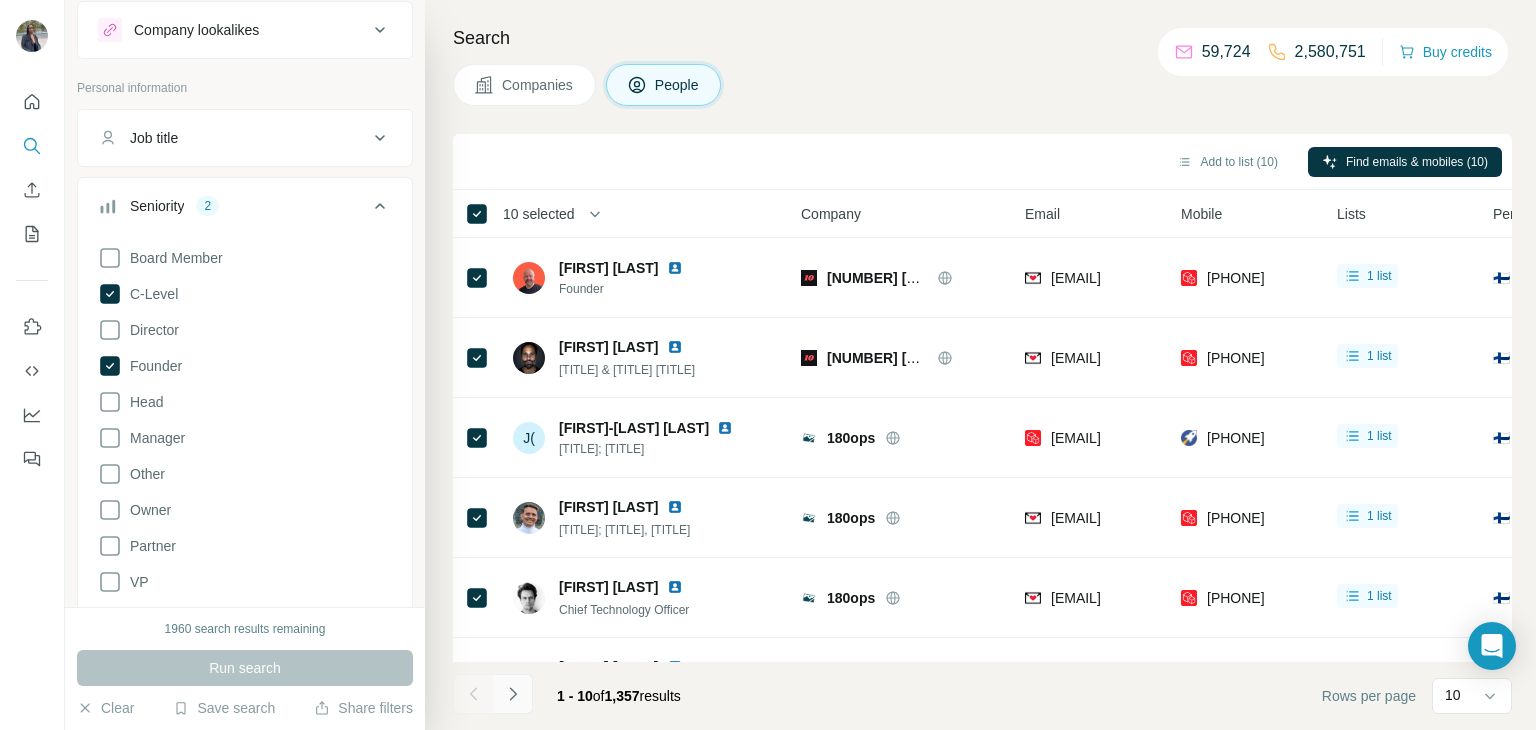 click at bounding box center [513, 694] 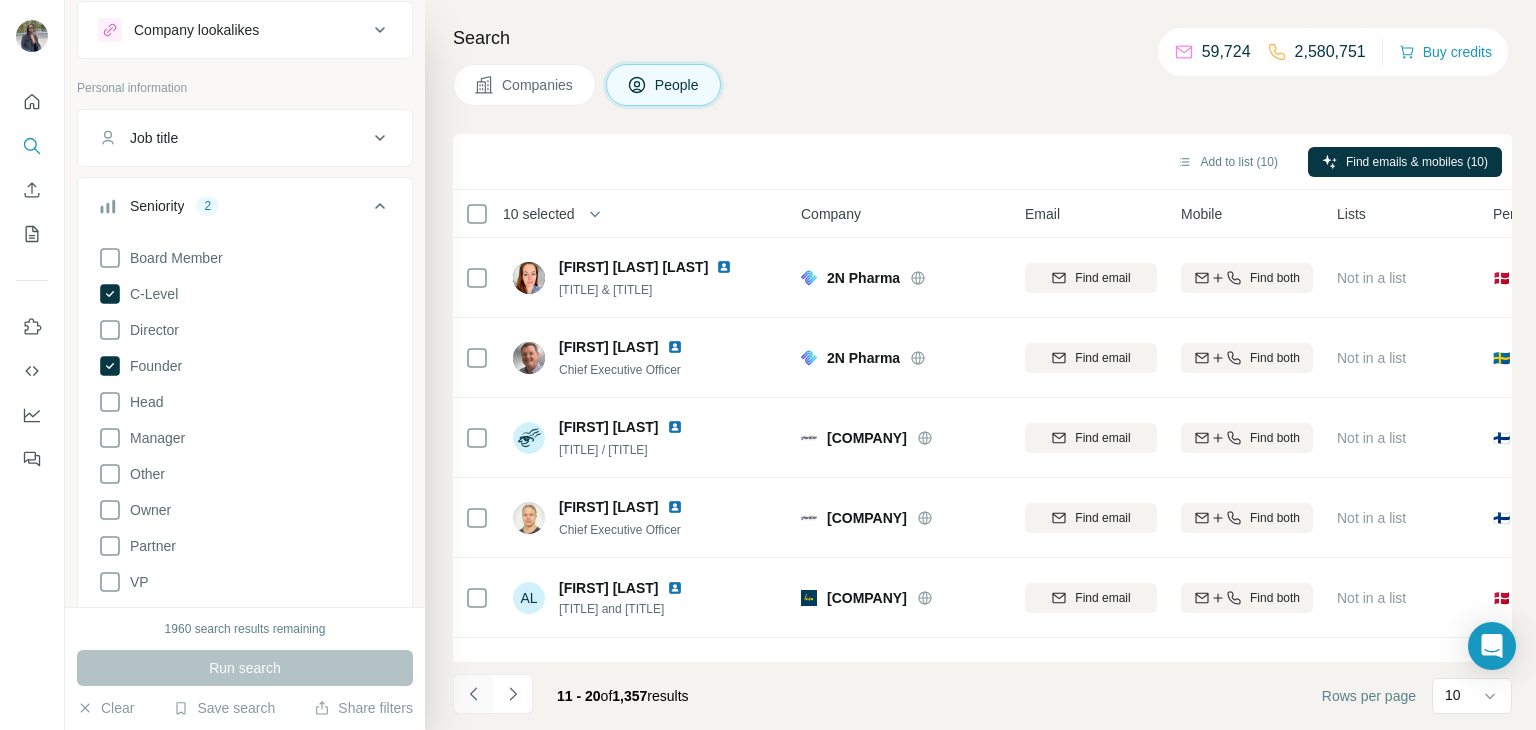 click at bounding box center (473, 694) 